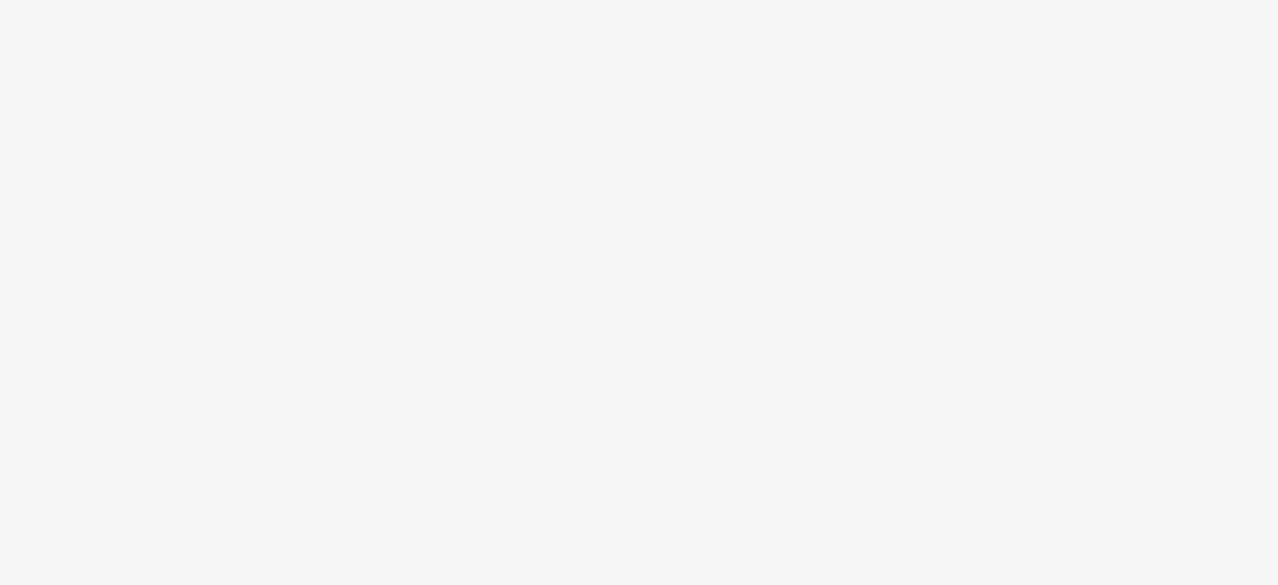 scroll, scrollTop: 0, scrollLeft: 0, axis: both 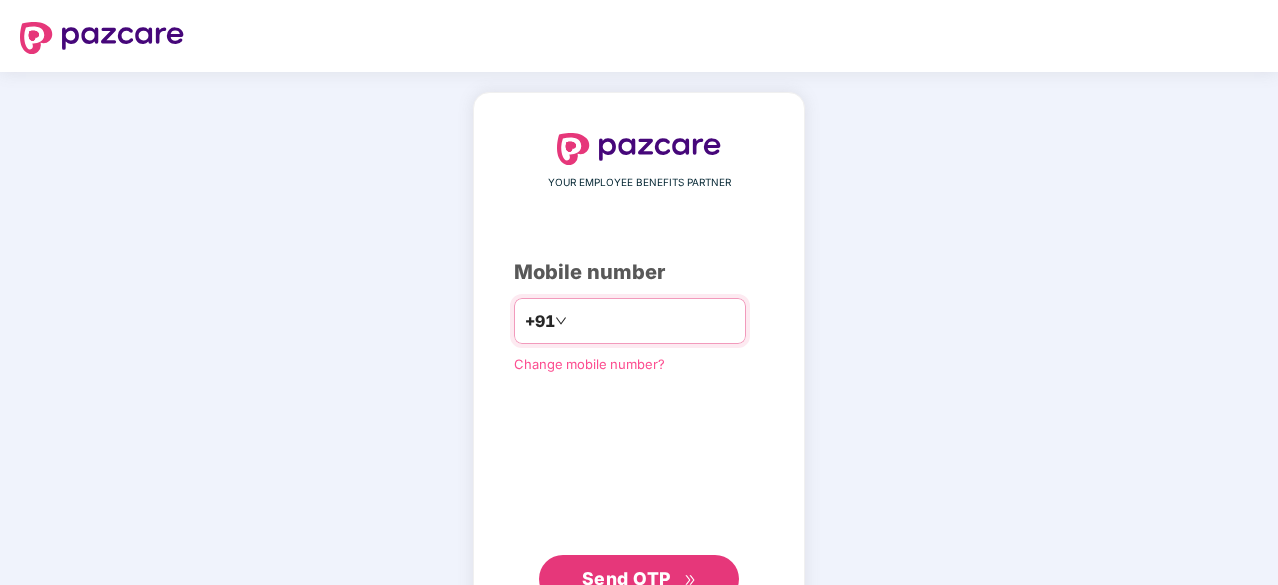 click on "**********" at bounding box center [653, 321] 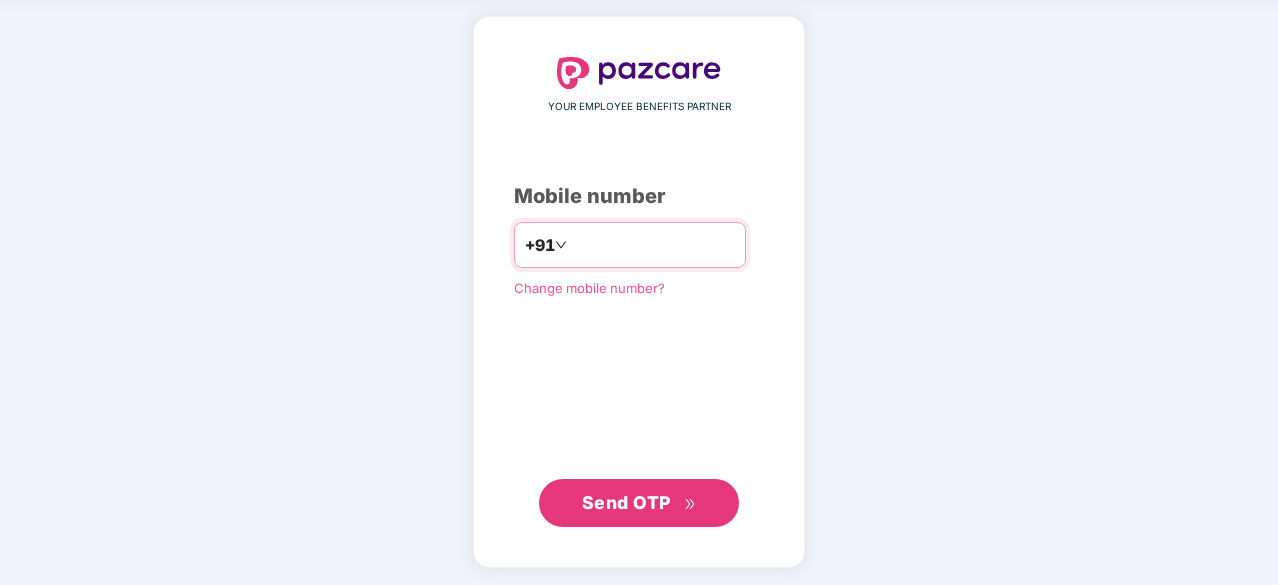 type on "**********" 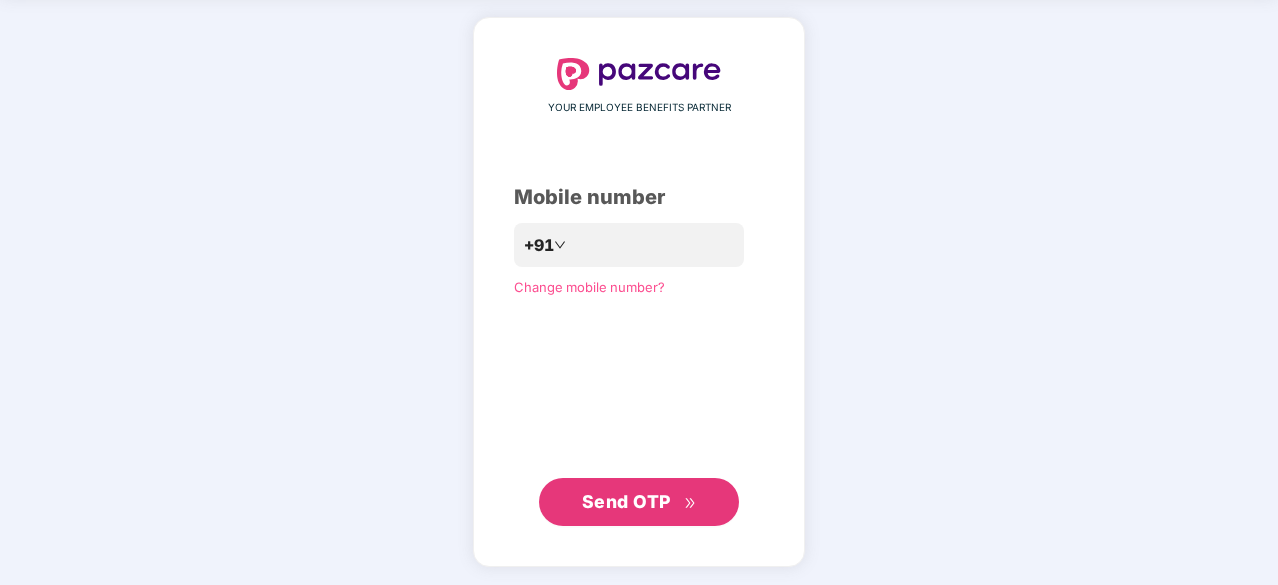 click on "Send OTP" at bounding box center [626, 501] 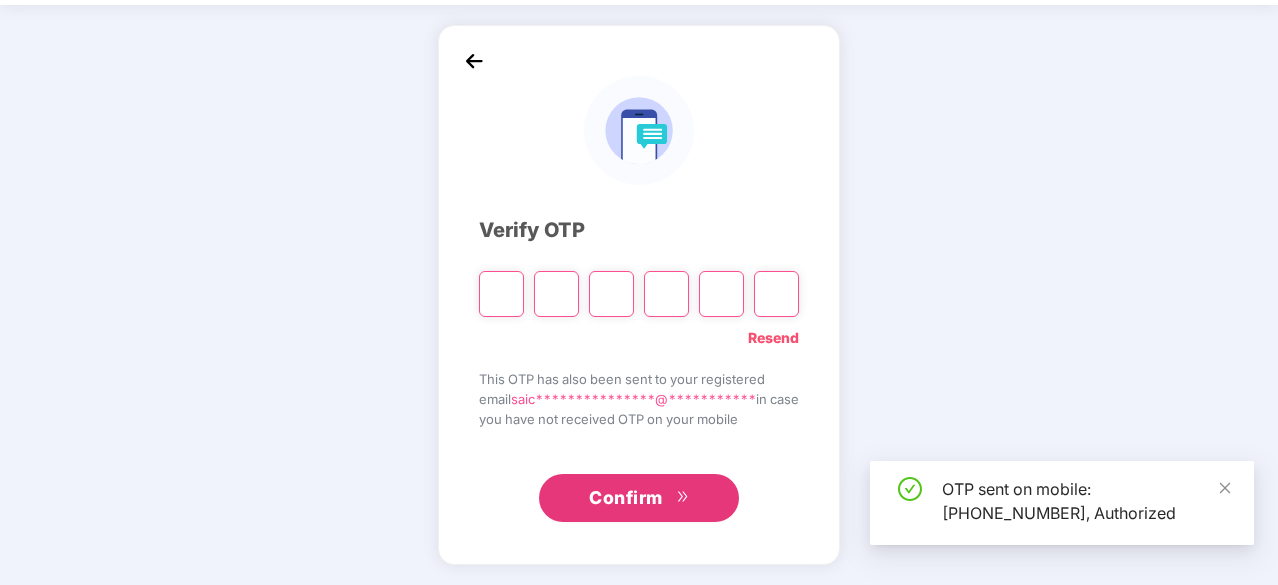 scroll, scrollTop: 66, scrollLeft: 0, axis: vertical 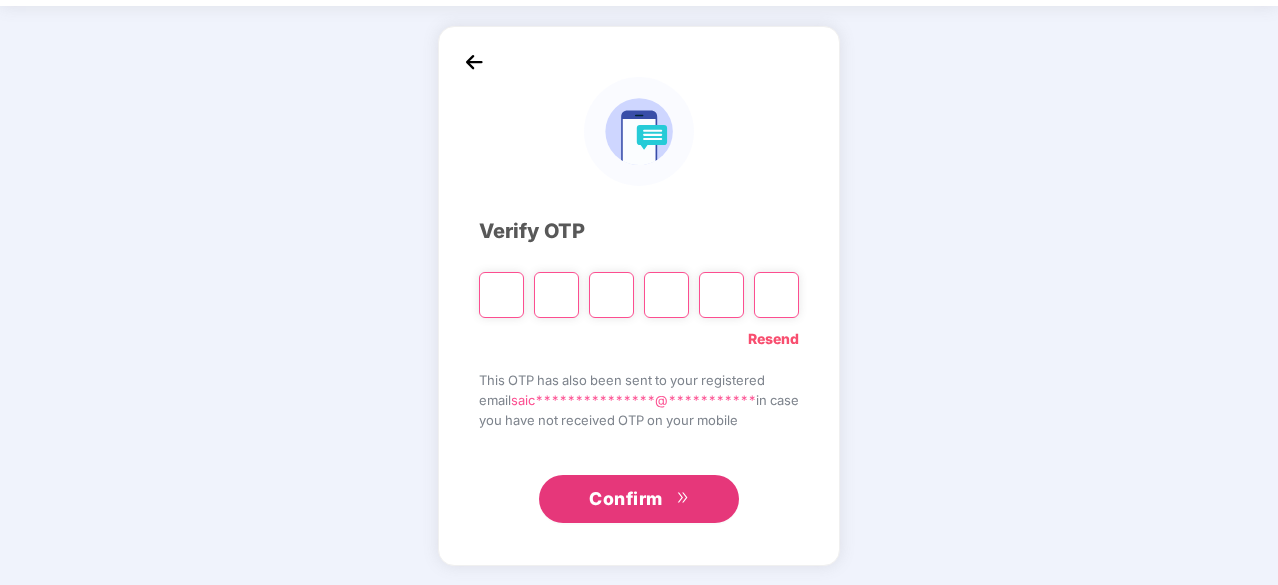 type on "*" 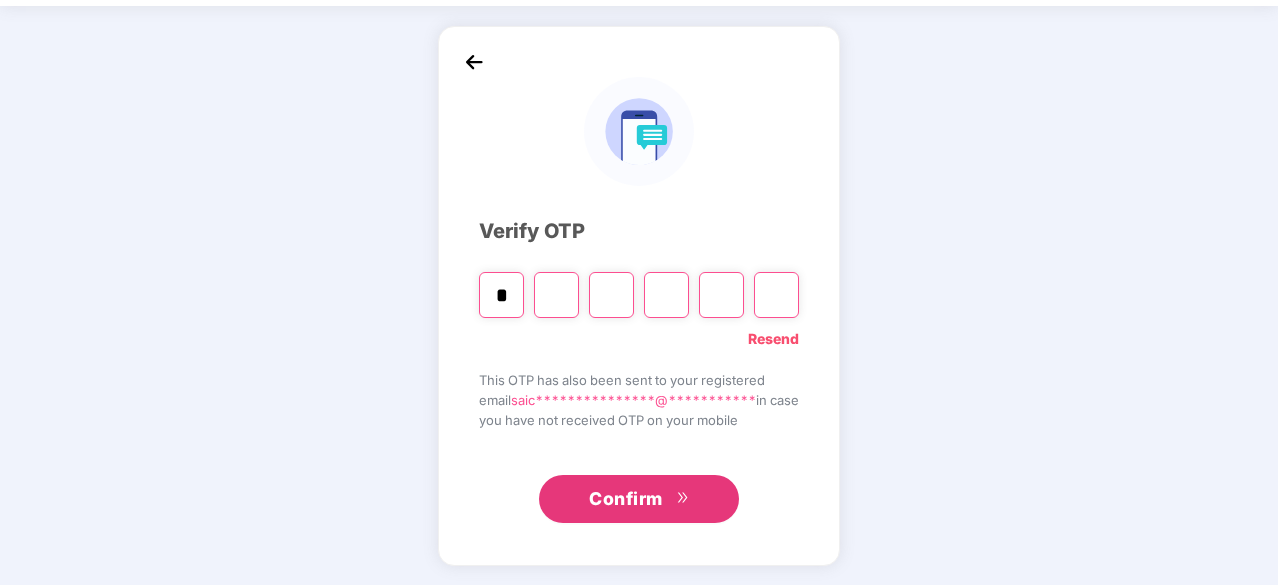 type on "*" 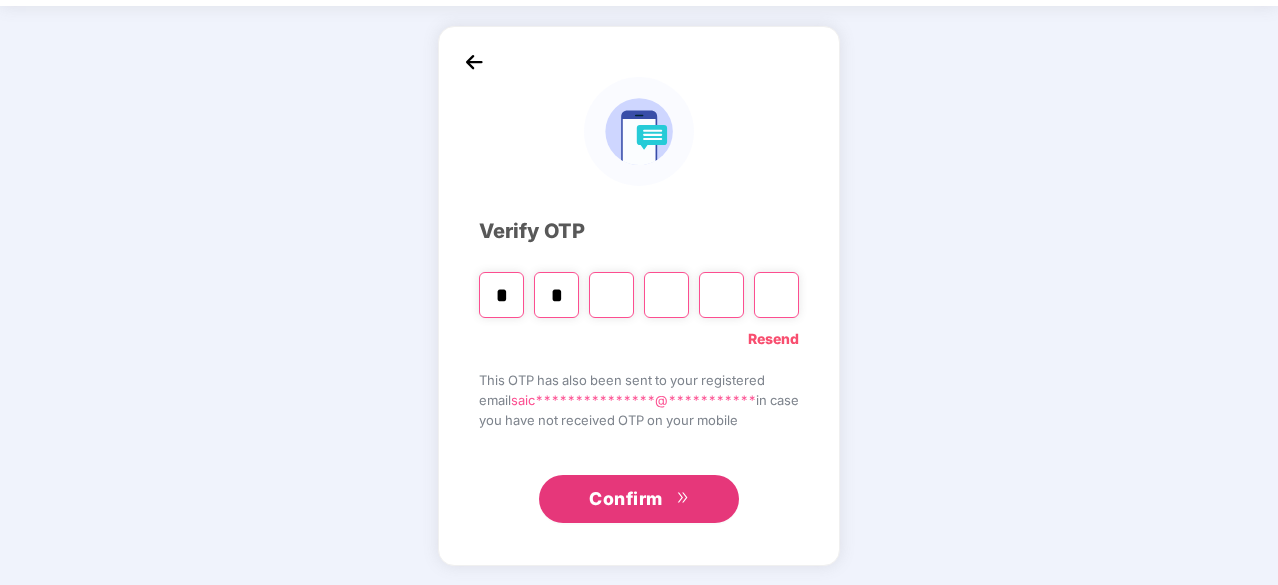 type on "*" 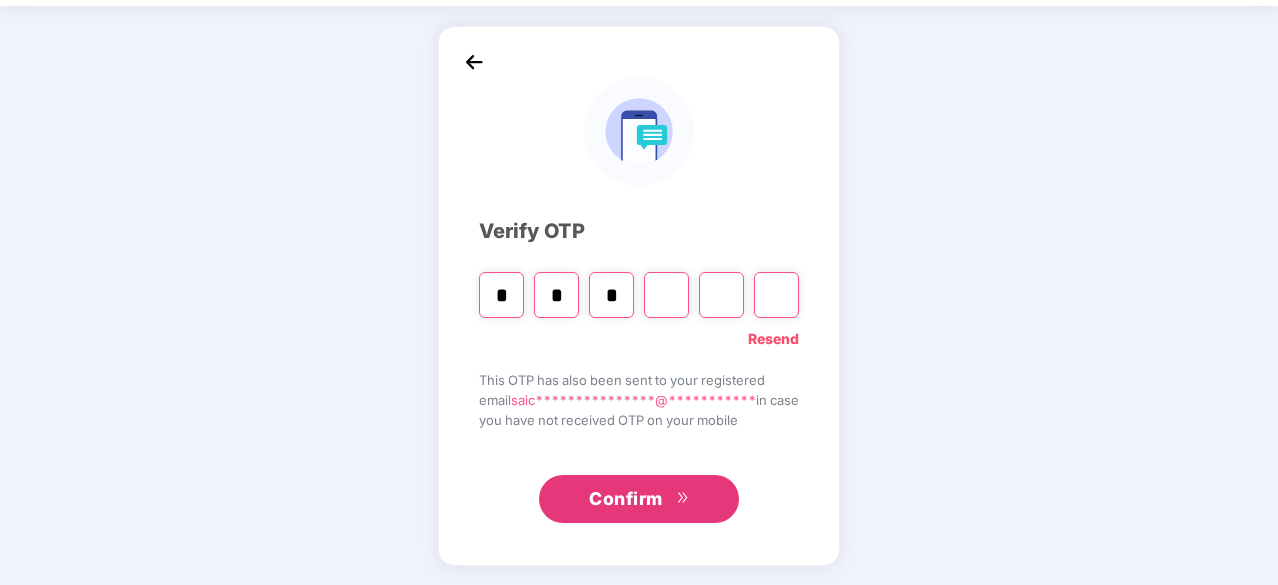 type on "*" 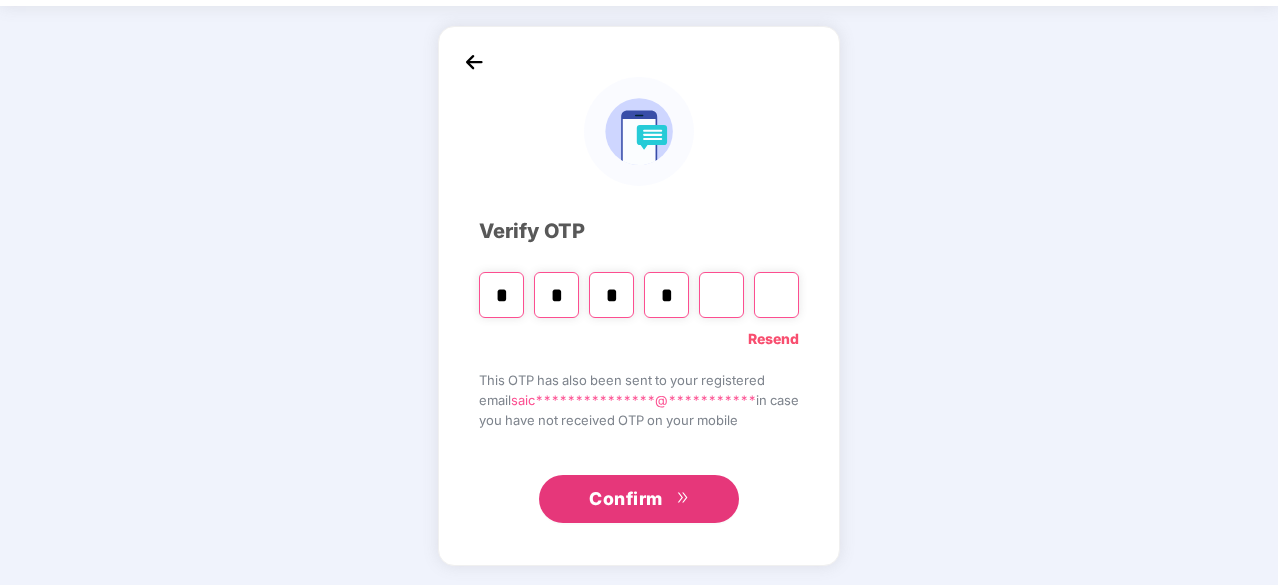 type on "*" 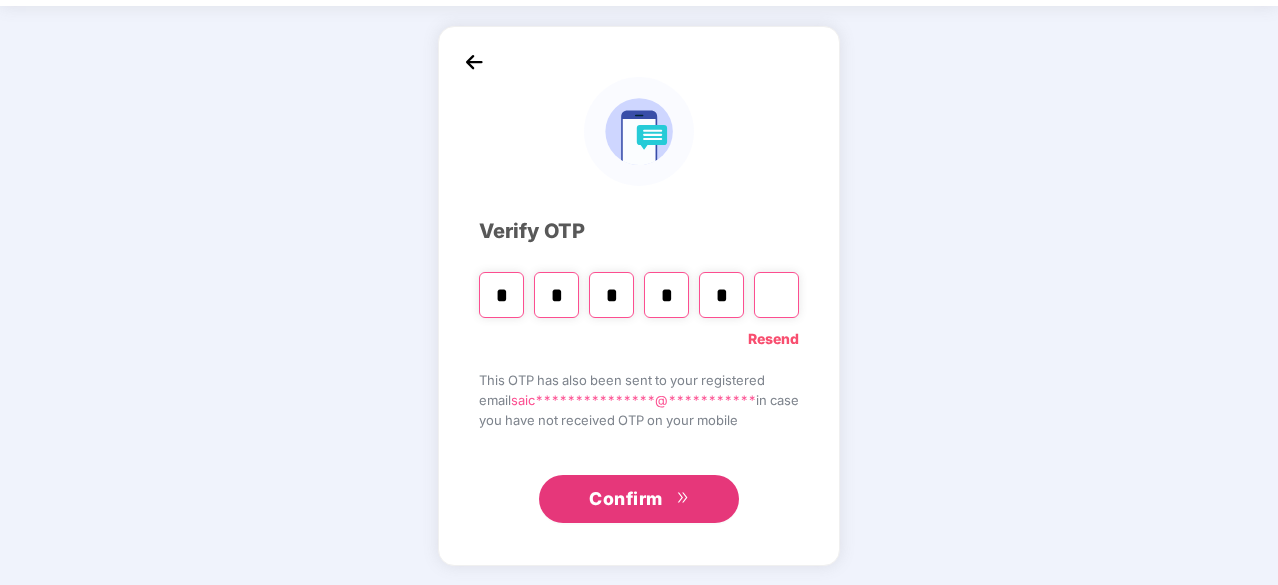 type on "*" 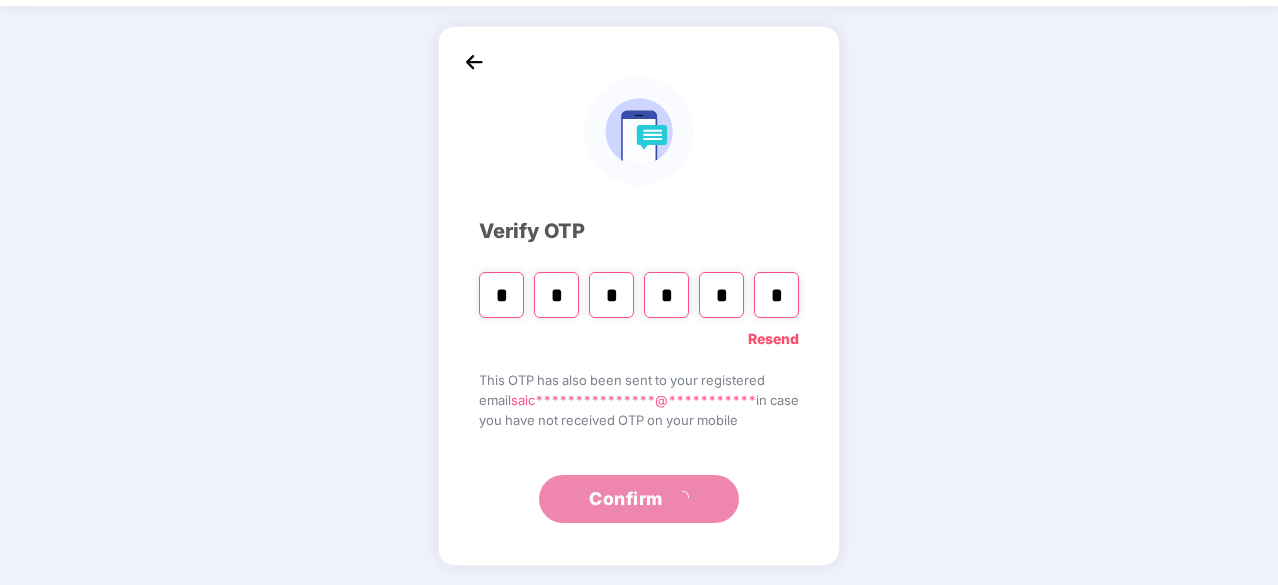 scroll, scrollTop: 0, scrollLeft: 0, axis: both 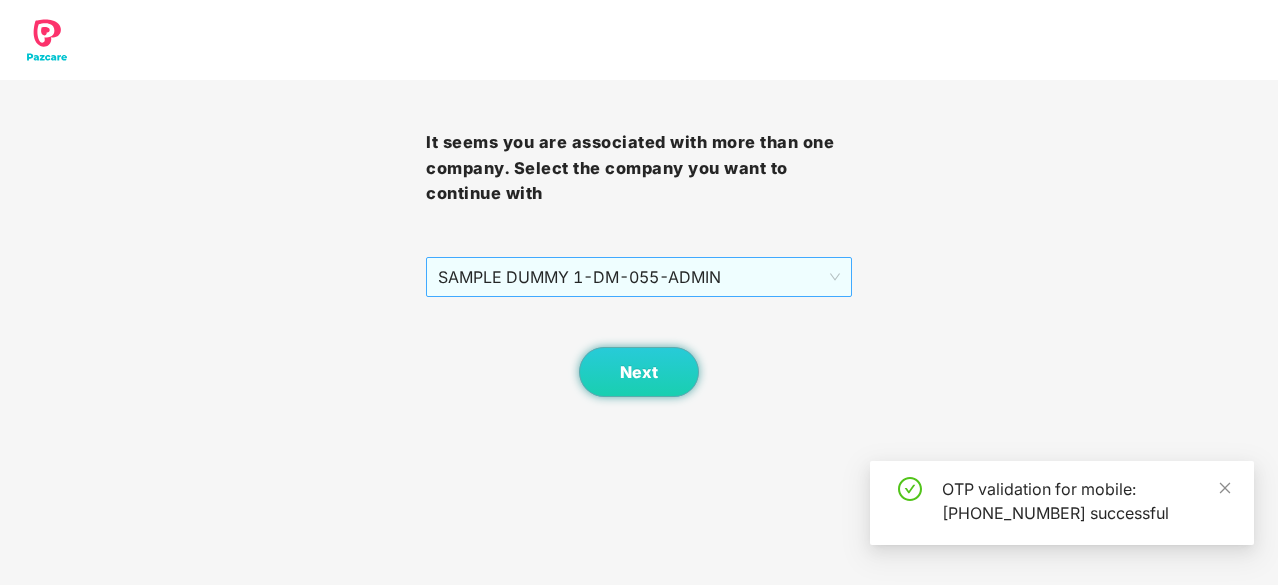 click on "SAMPLE DUMMY 1  -  DM-055  -  ADMIN" at bounding box center (639, 277) 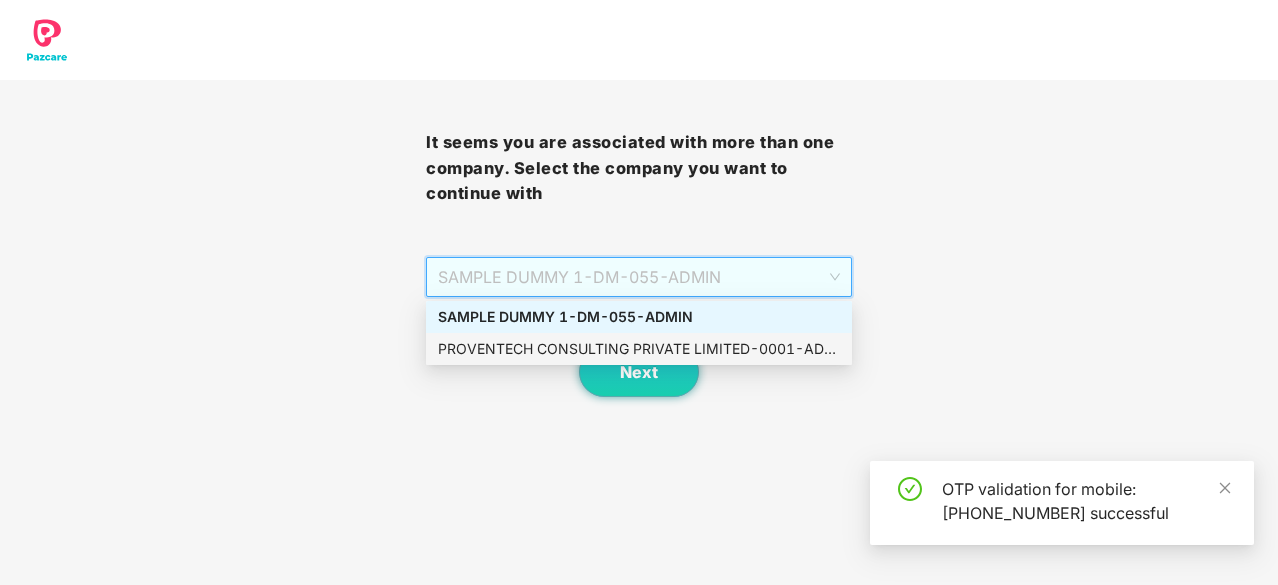 click on "PROVENTECH CONSULTING PRIVATE LIMITED  -  0001  -  ADMIN" at bounding box center [639, 349] 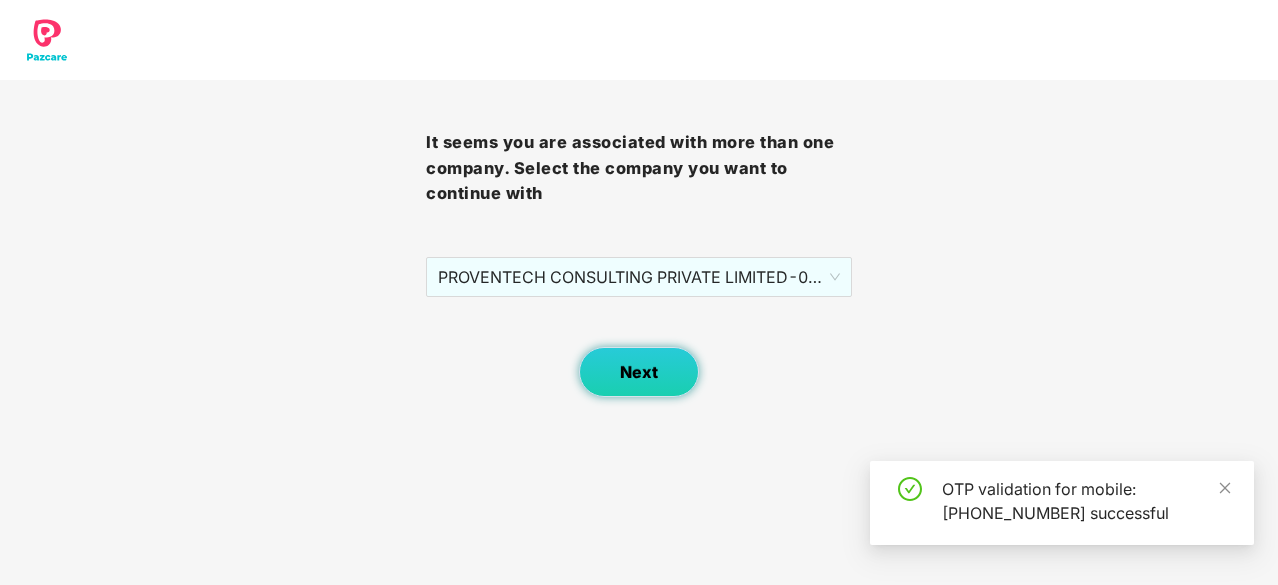 click on "Next" at bounding box center [639, 372] 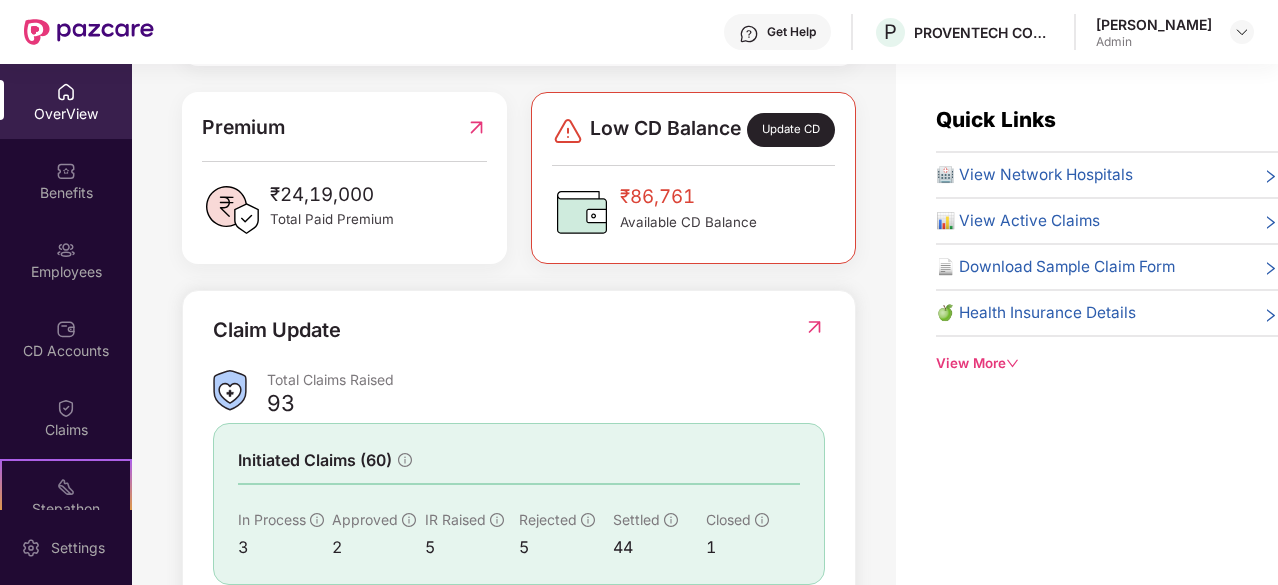 scroll, scrollTop: 649, scrollLeft: 0, axis: vertical 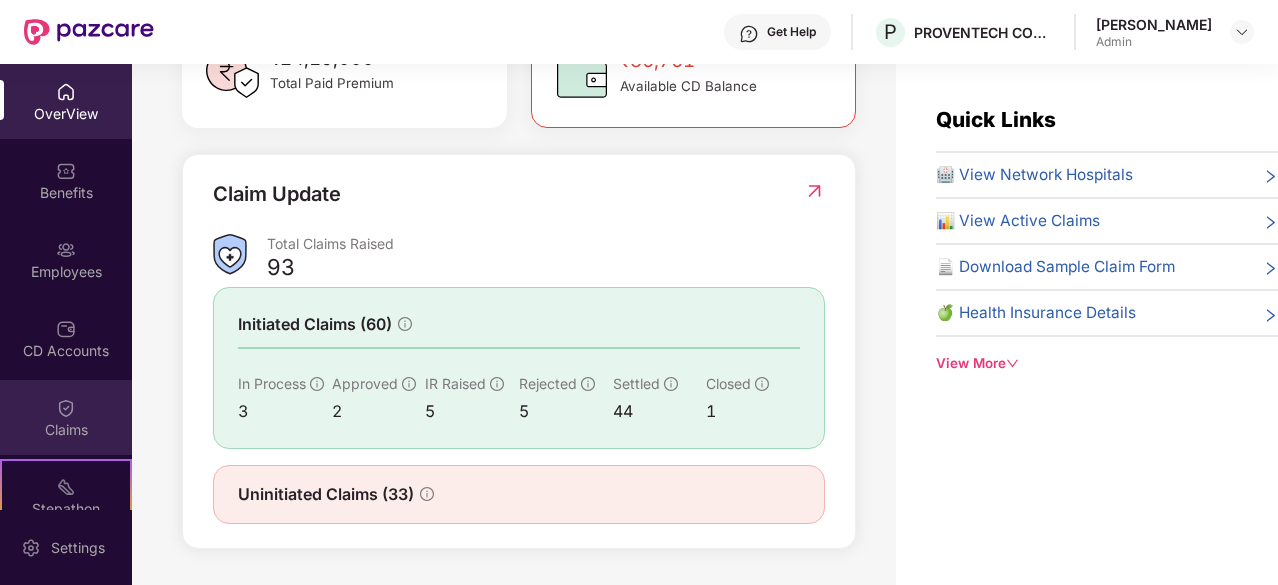 click on "Claims" at bounding box center [66, 417] 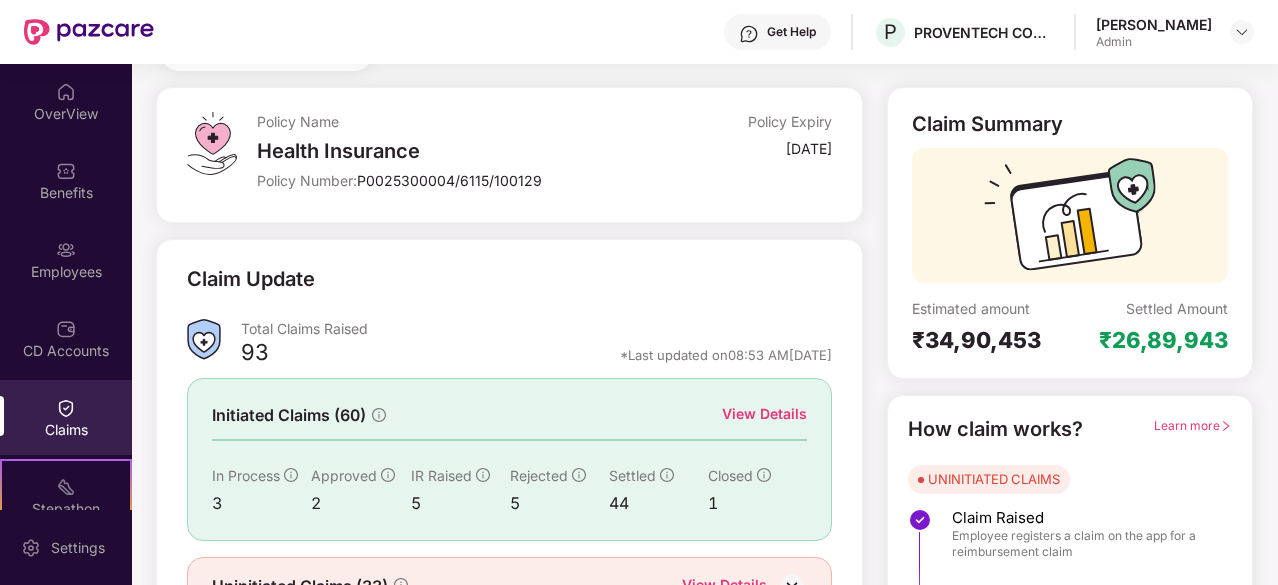 scroll, scrollTop: 196, scrollLeft: 0, axis: vertical 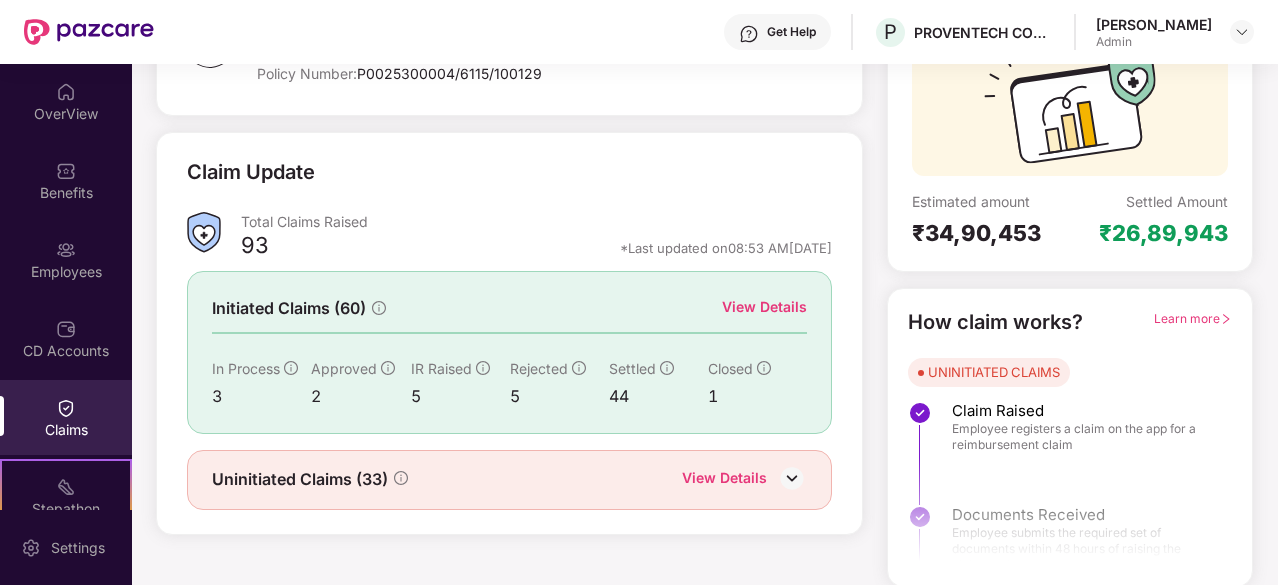 click at bounding box center (792, 478) 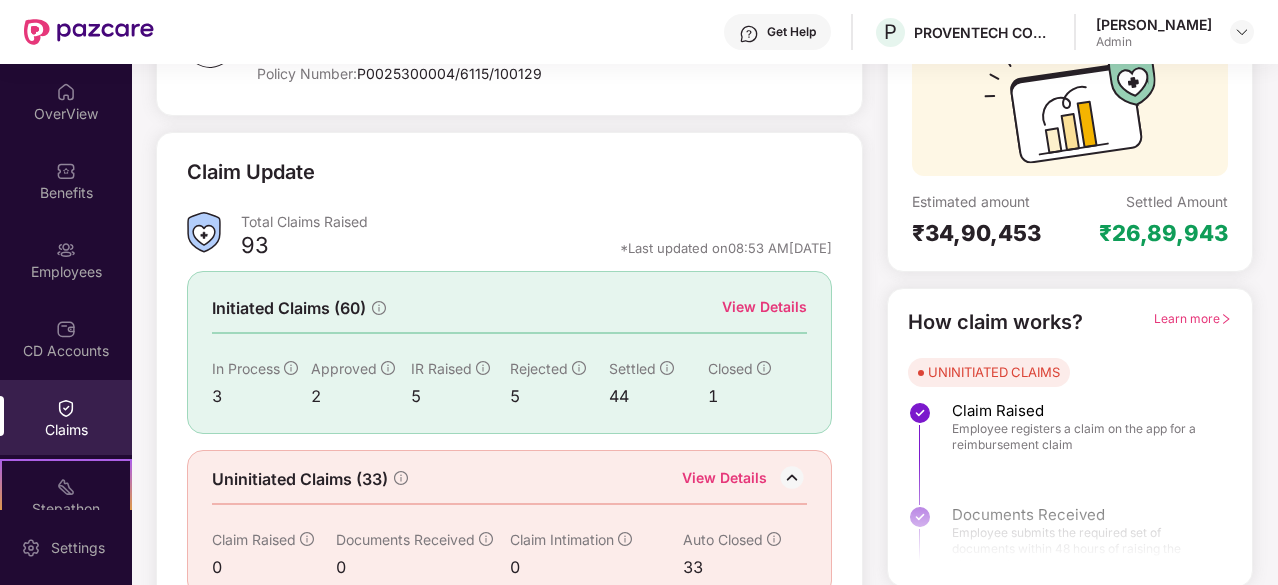 click on "View Details" at bounding box center [764, 307] 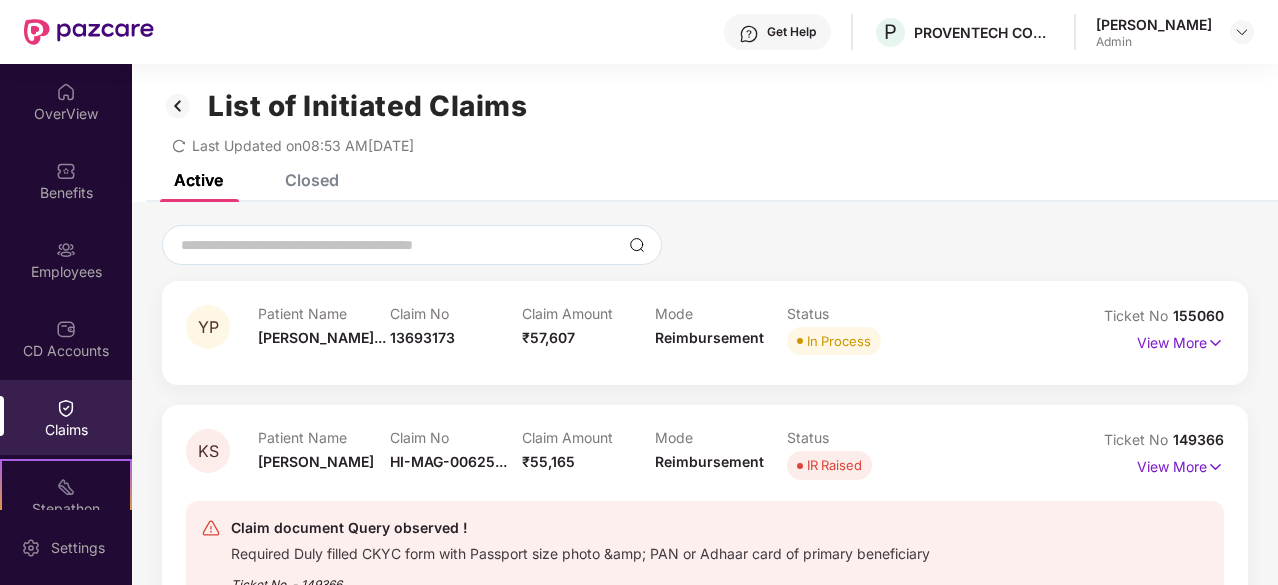 scroll, scrollTop: 0, scrollLeft: 0, axis: both 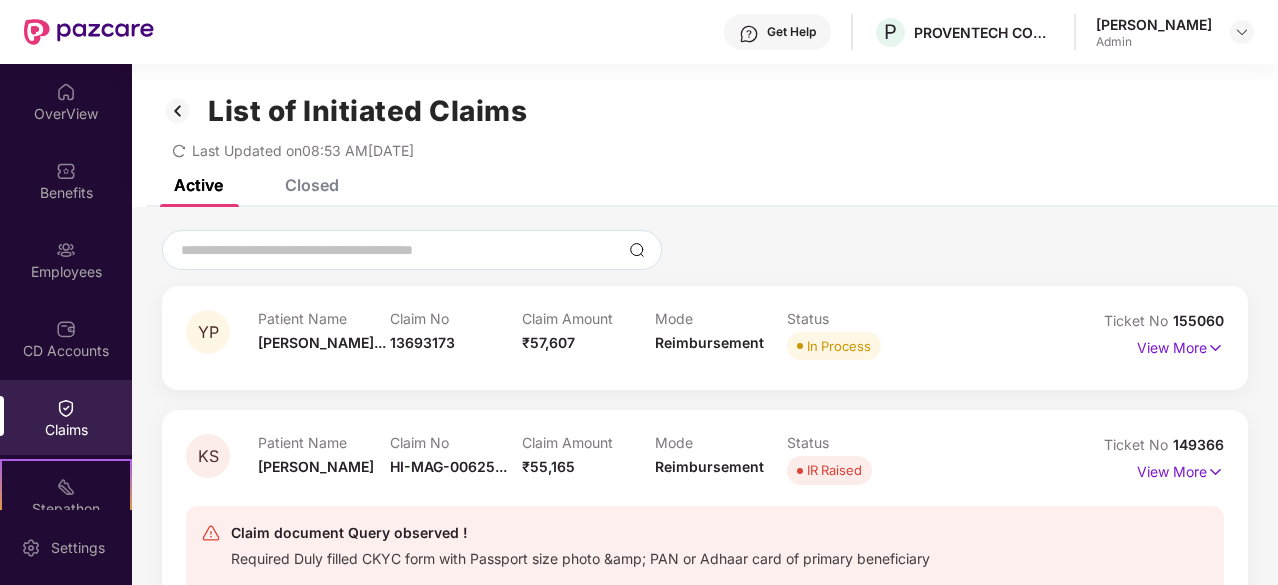 click on "Closed" at bounding box center (297, 185) 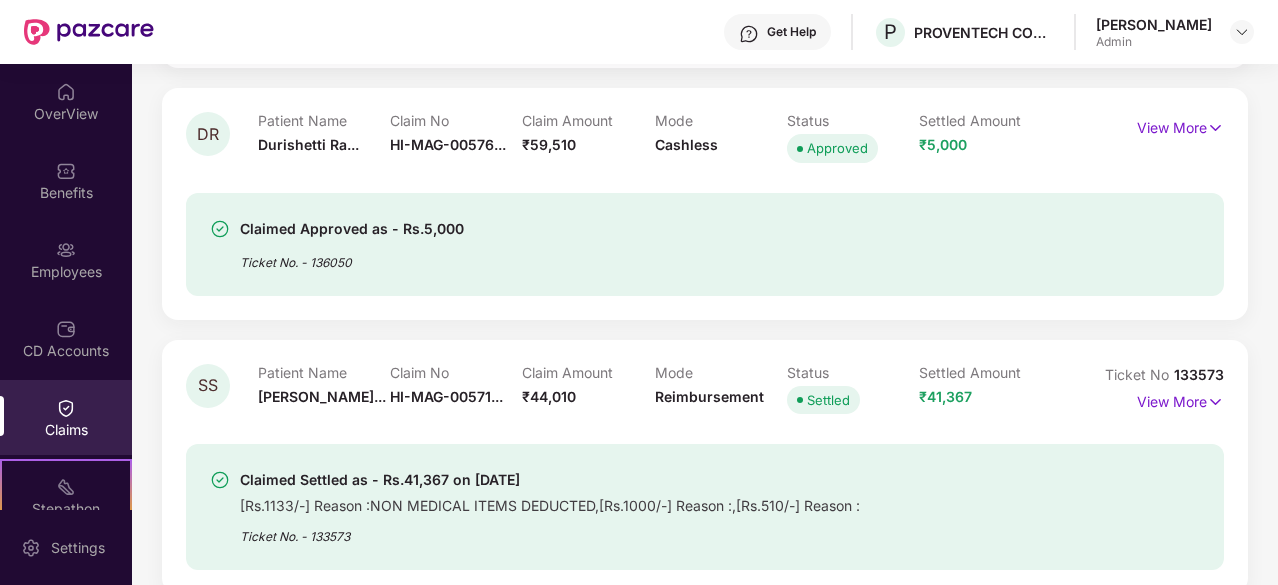 scroll, scrollTop: 2500, scrollLeft: 0, axis: vertical 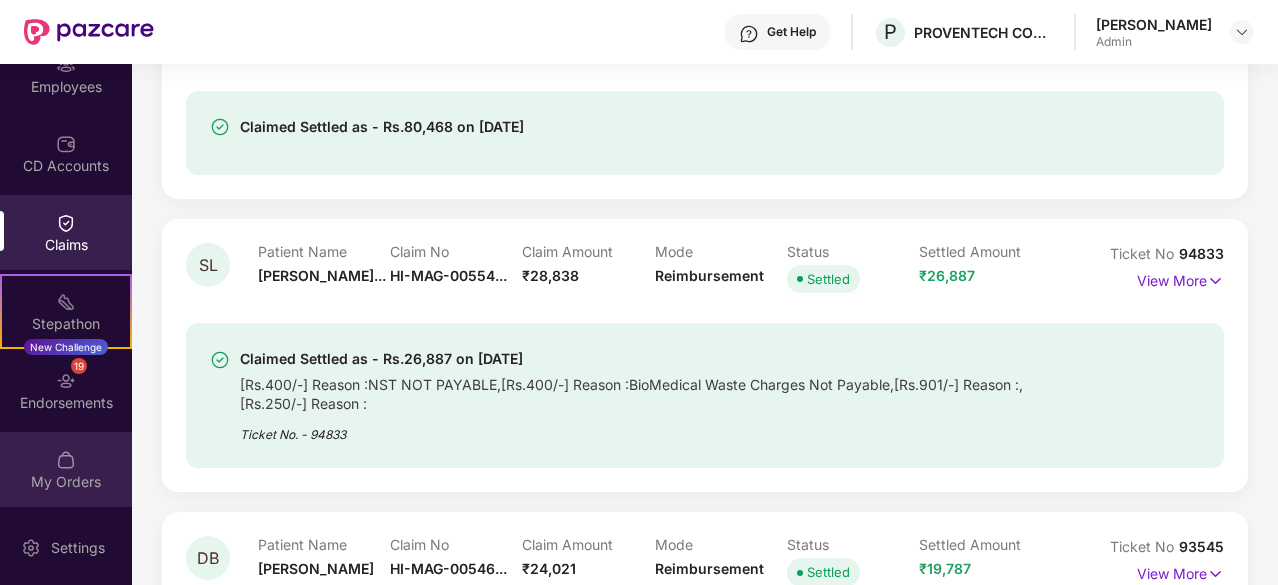click on "My Orders" at bounding box center [66, 469] 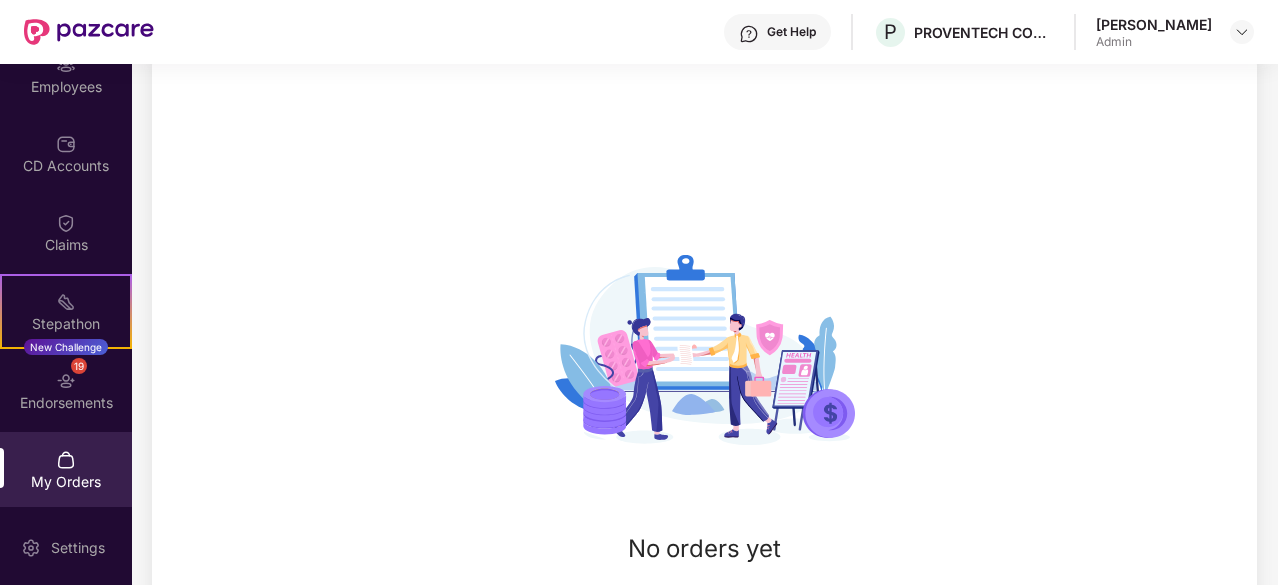 scroll, scrollTop: 274, scrollLeft: 0, axis: vertical 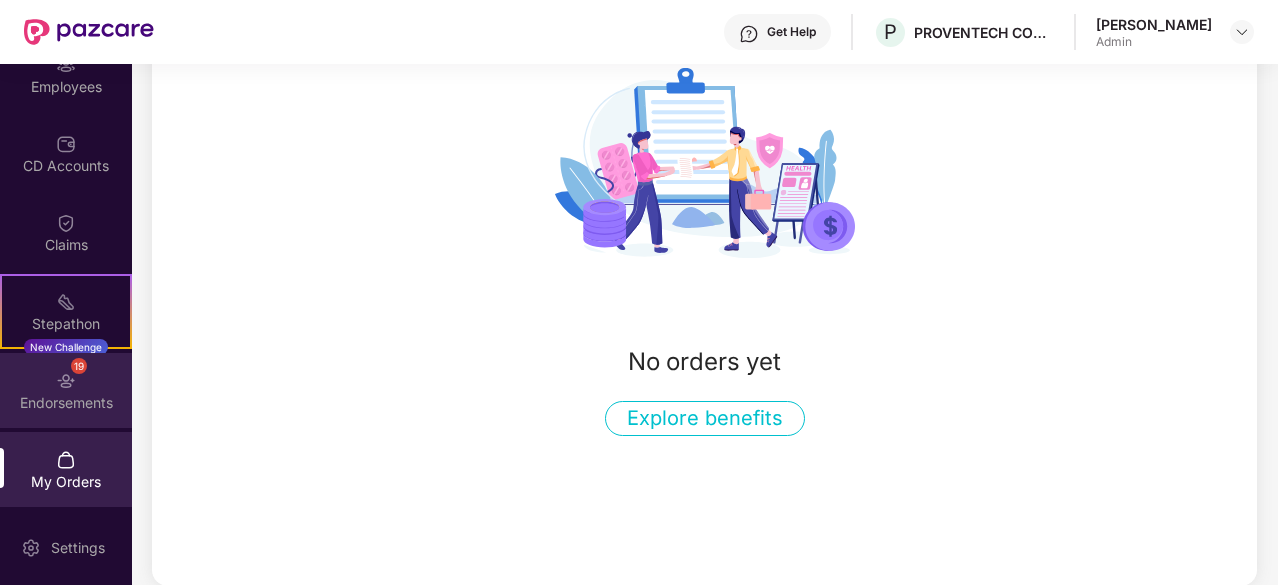 click on "Endorsements" at bounding box center [66, 403] 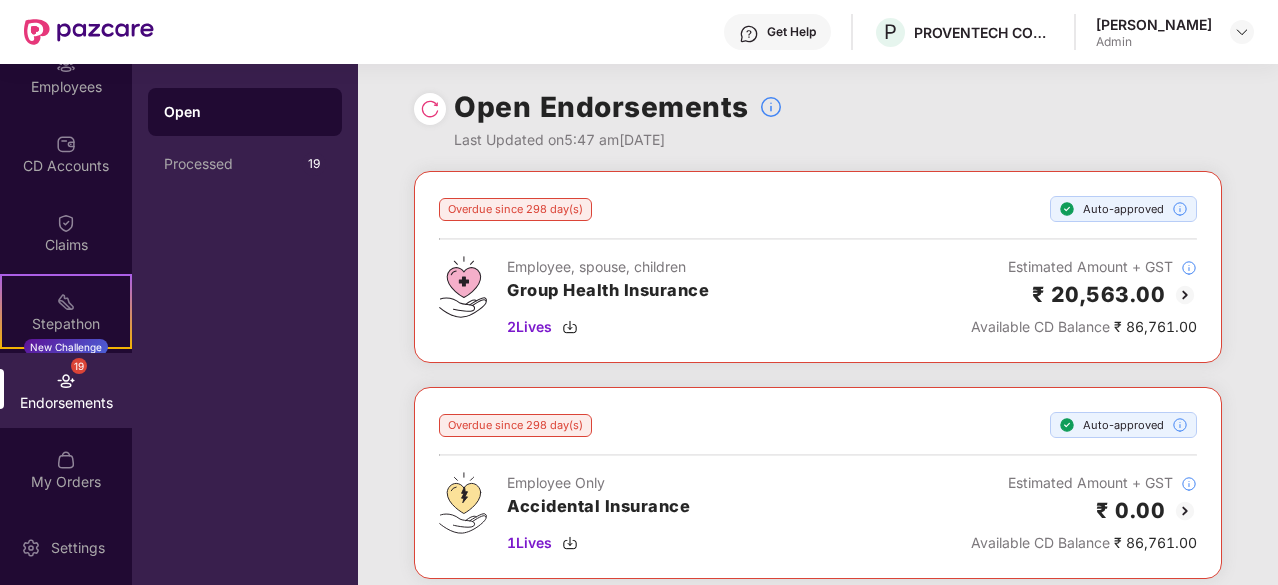 scroll, scrollTop: 0, scrollLeft: 0, axis: both 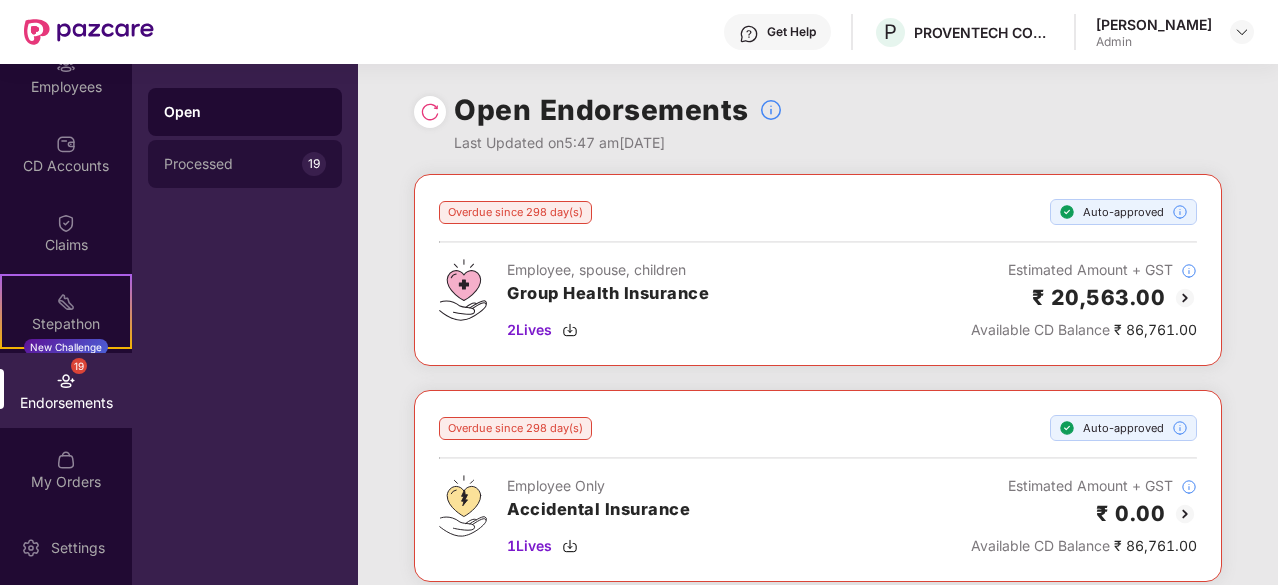click on "Processed" at bounding box center (233, 164) 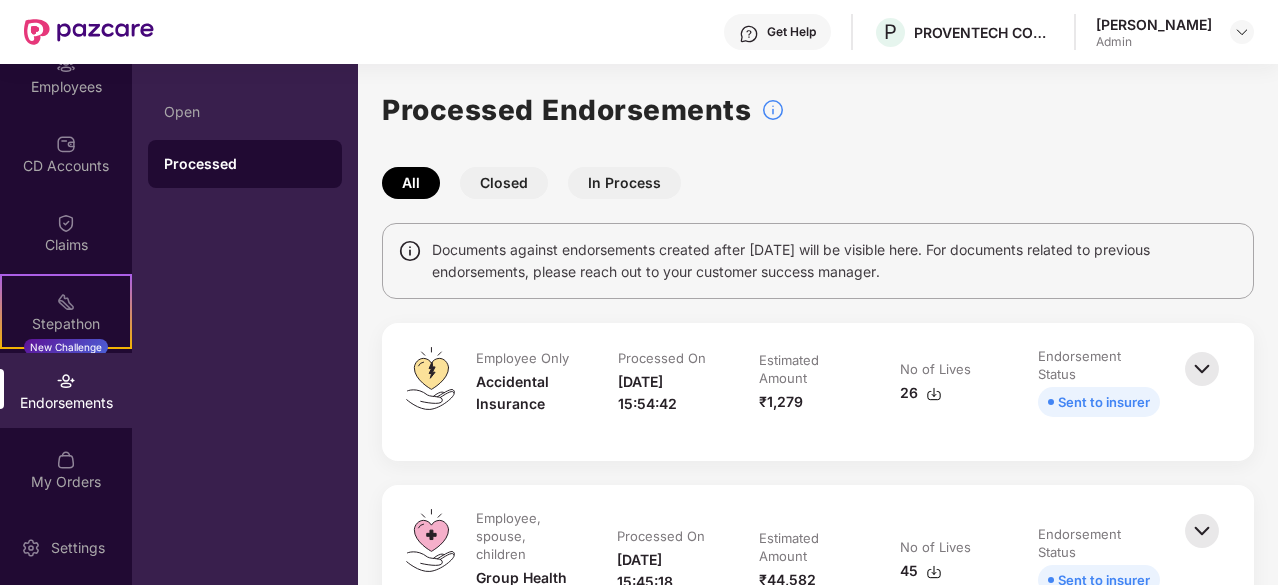 click at bounding box center (1202, 369) 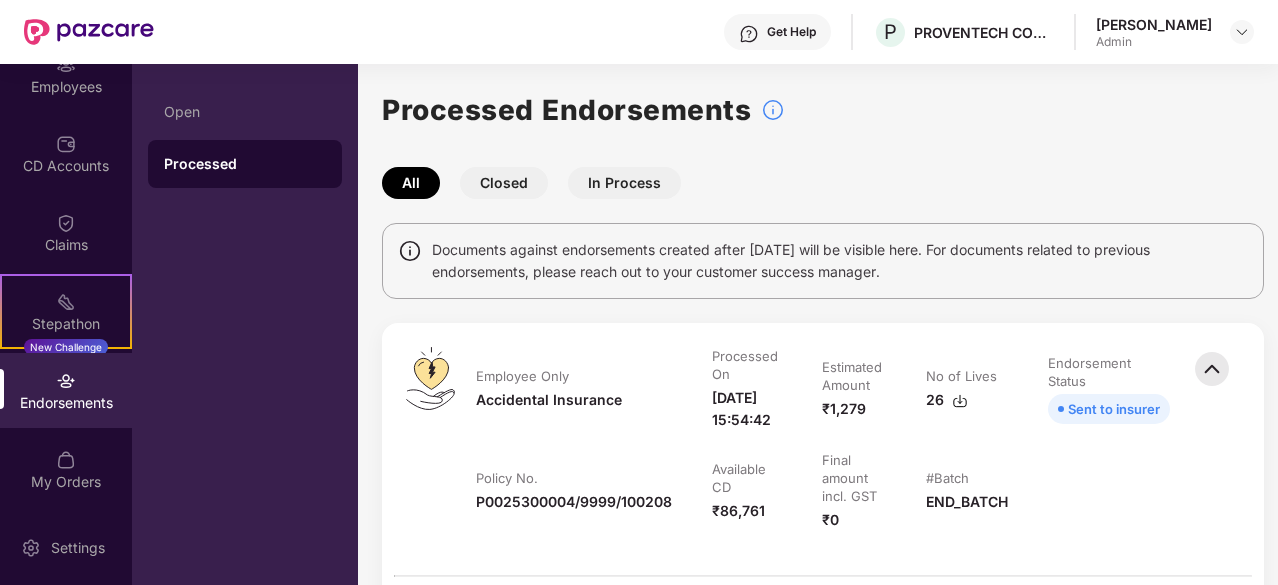 drag, startPoint x: 1242, startPoint y: 313, endPoint x: 1014, endPoint y: 295, distance: 228.70943 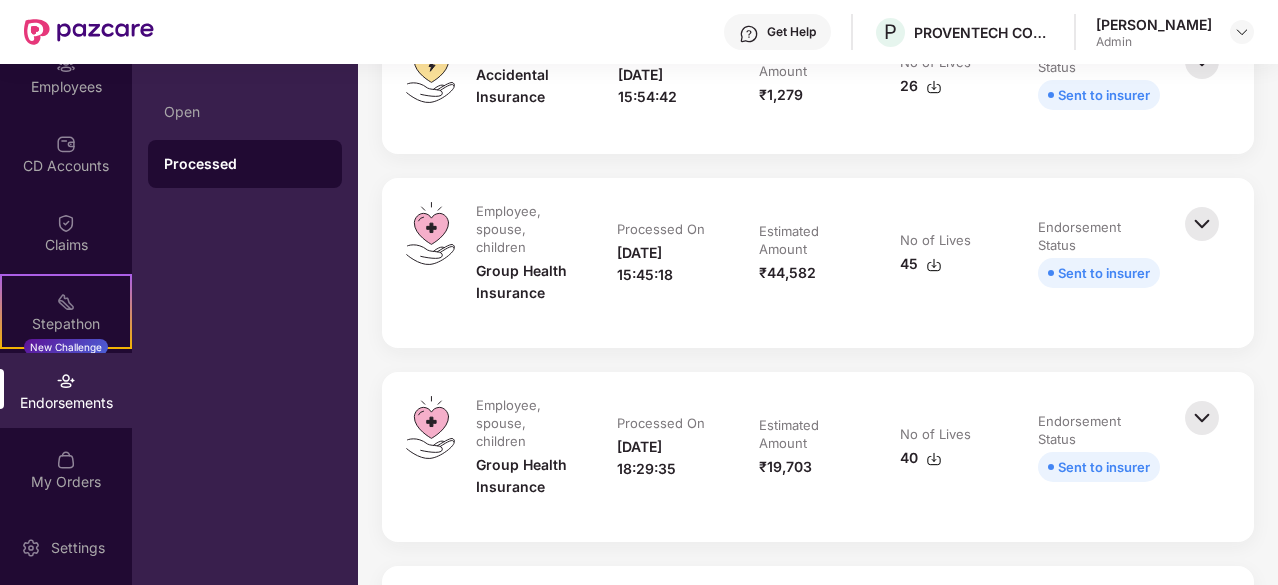 scroll, scrollTop: 100, scrollLeft: 0, axis: vertical 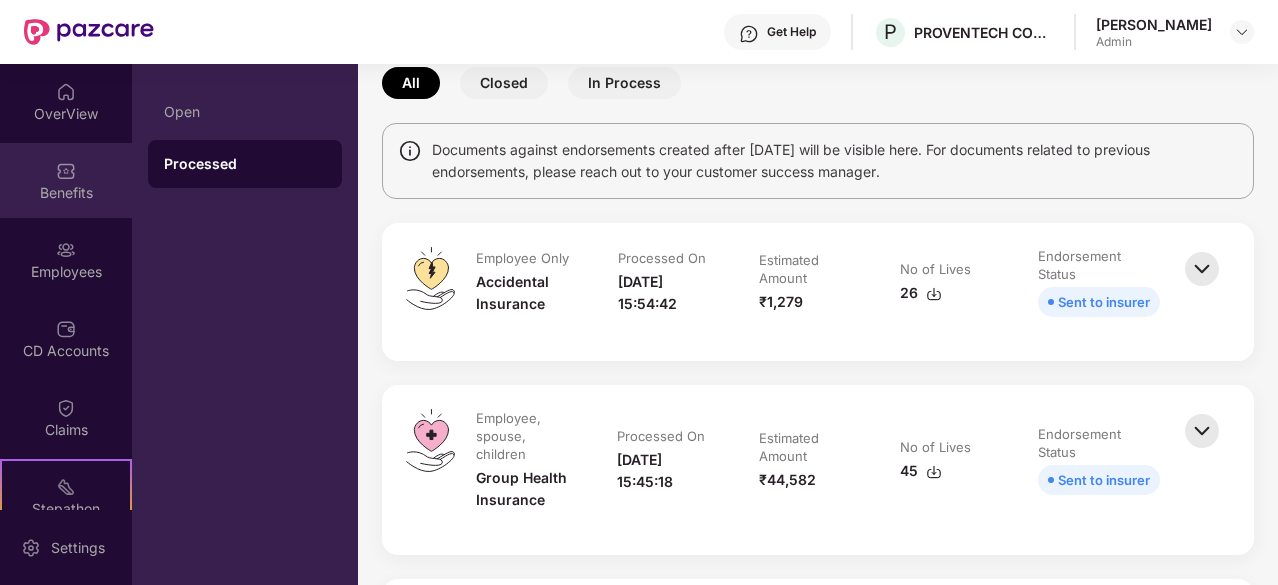 click on "Benefits" at bounding box center (66, 180) 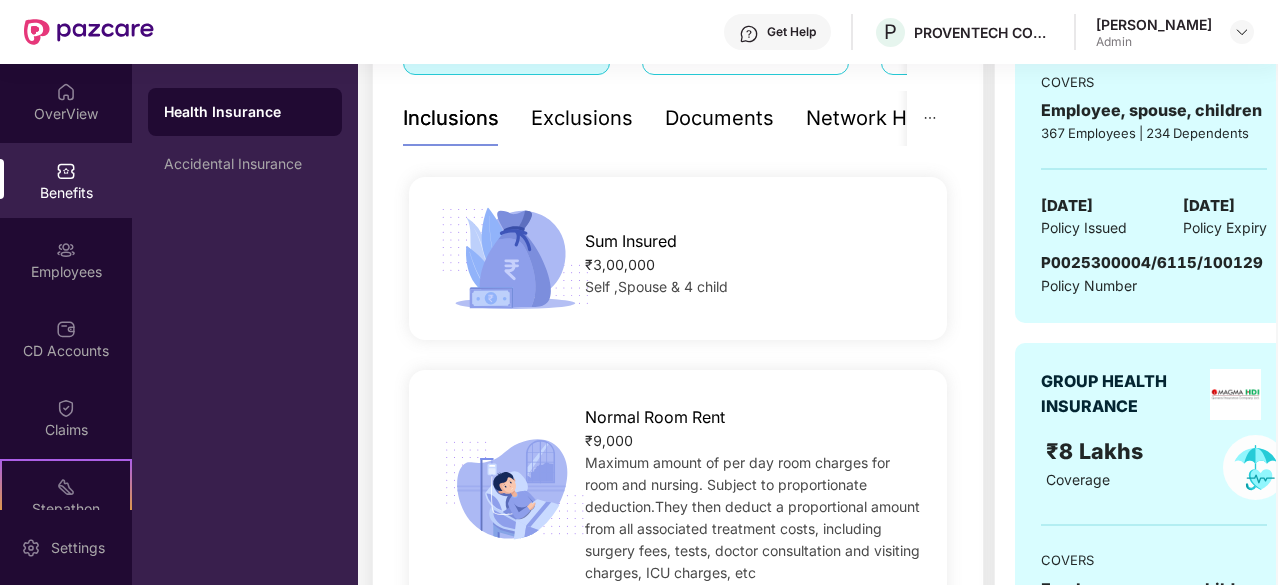 scroll, scrollTop: 200, scrollLeft: 0, axis: vertical 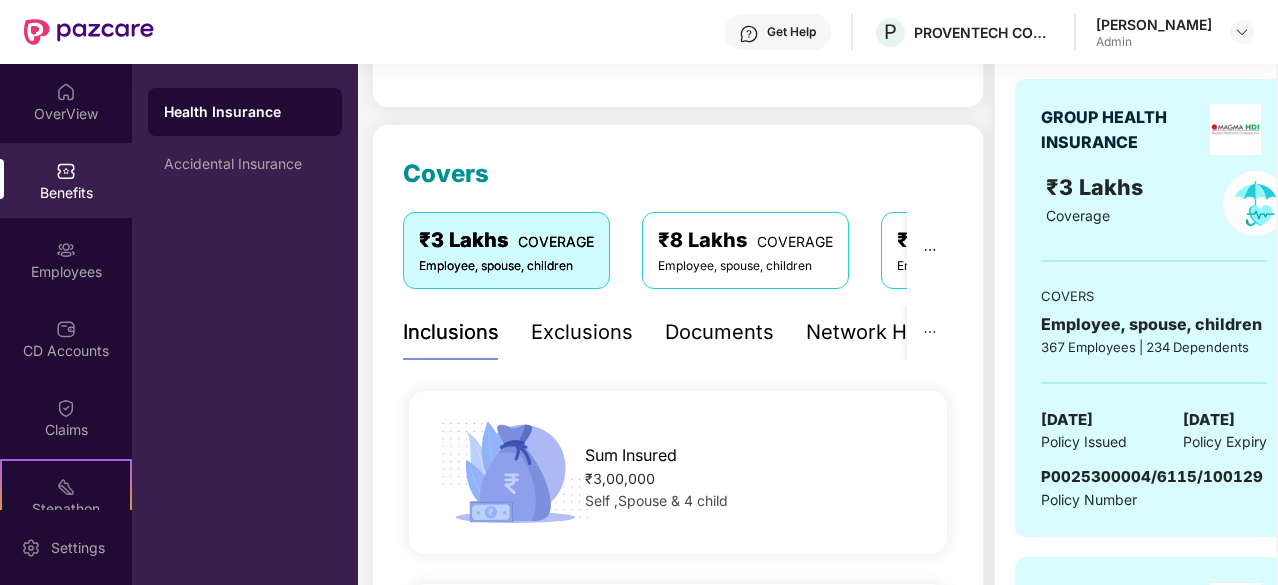 click on "Documents" at bounding box center [719, 332] 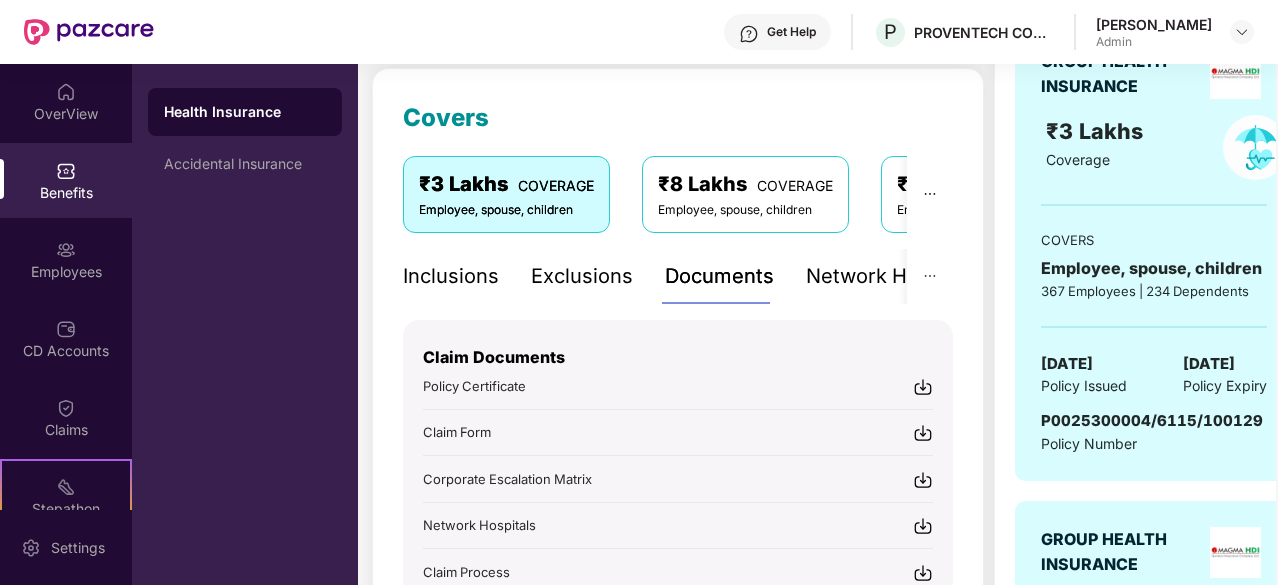 scroll, scrollTop: 300, scrollLeft: 0, axis: vertical 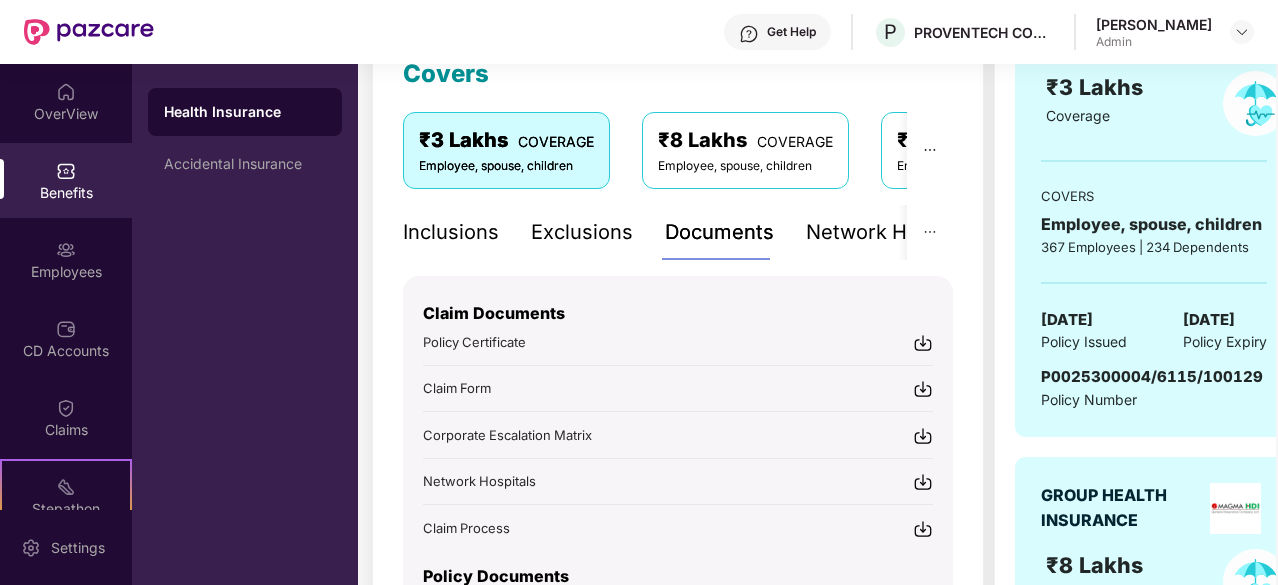 click at bounding box center (923, 343) 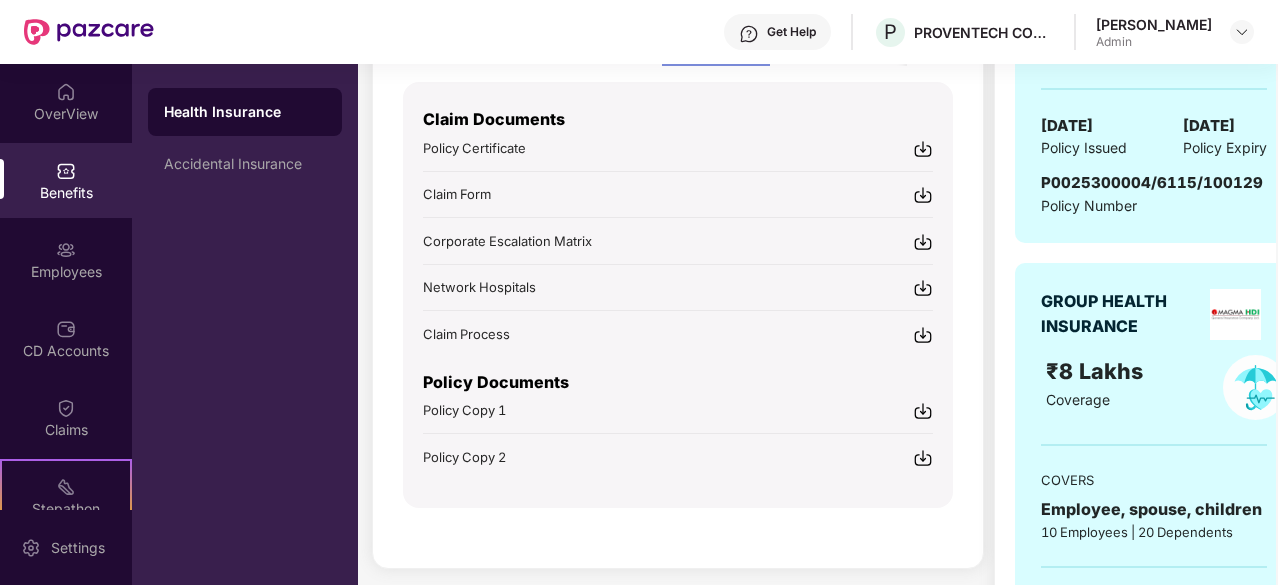 scroll, scrollTop: 500, scrollLeft: 0, axis: vertical 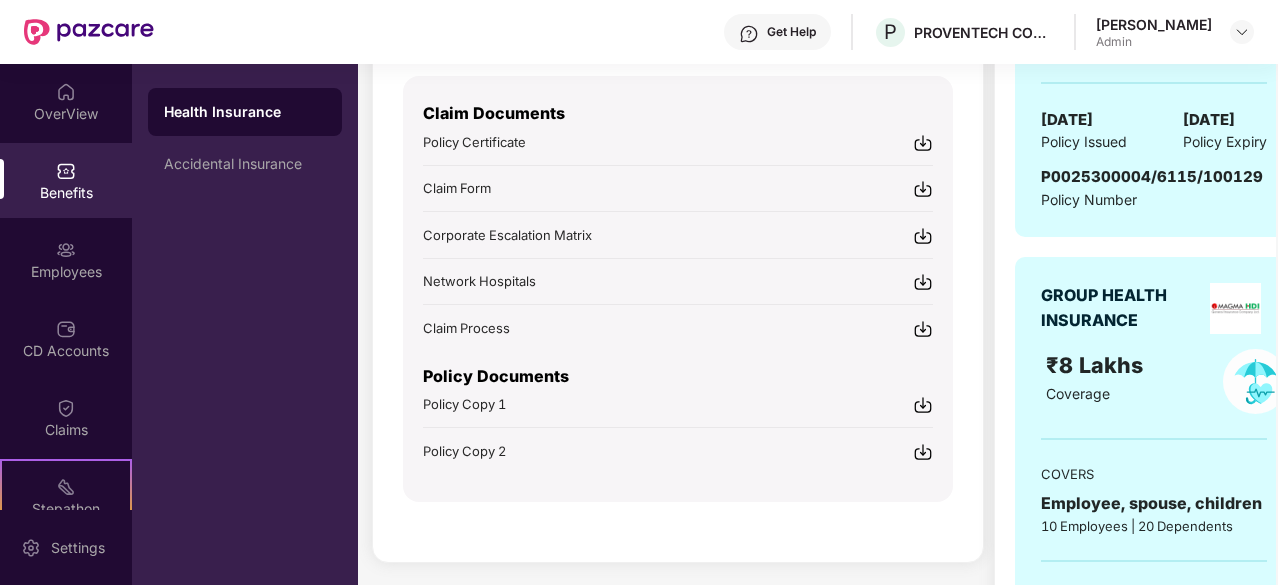 click at bounding box center [923, 405] 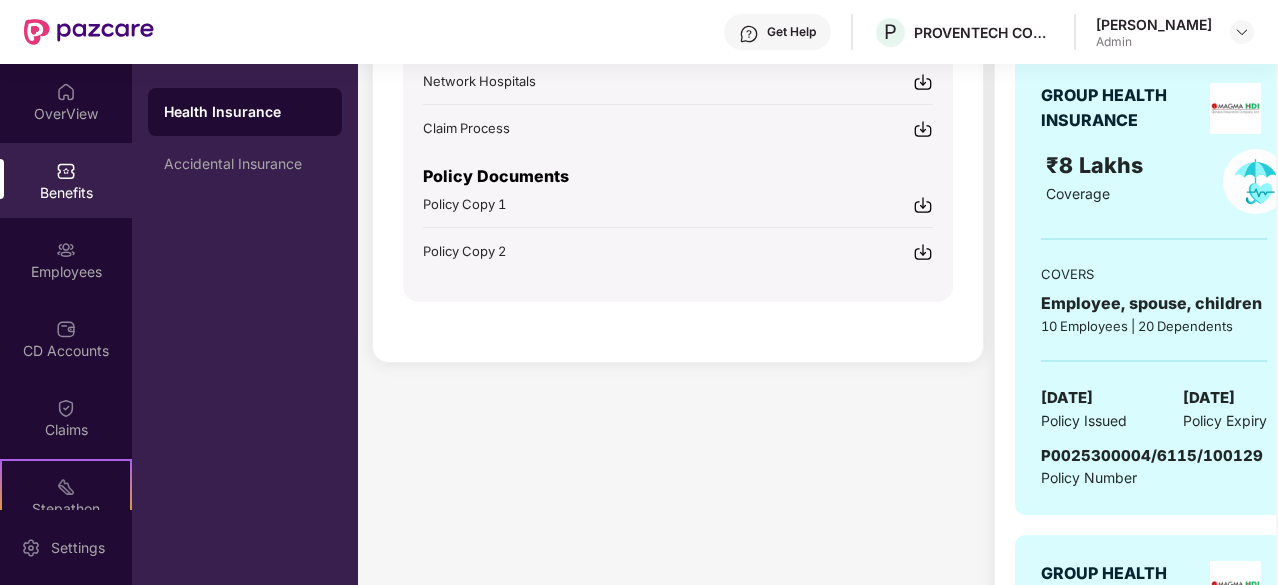 click on "₹ 86,761.00 Shared C.D balance view details Covers ₹3 Lakhs COVERAGE Employee, spouse, children ₹8 Lakhs COVERAGE Employee, spouse, children ₹5 Lakhs COVERAGE Employee, spouse, children Inclusions Exclusions Documents Network Hospitals Sum Insured ₹3,00,000 Self ,Spouse & 4 child Normal Room Rent ₹9,000 Maximum amount of per day room charges for room and nursing. Subject to proportionate deduction.They then deduct a proportional amount from all associated treatment costs, including surgery fees, tests, doctor consultation and visiting charges, ICU charges, etc ICU Room Rent ₹18,000 Maximum amount of per day room charges for ICU room and nursing. Subject to proportionate deduction.They then deduct a proportional amount from all associated treatment costs, including surgery fees, tests, doctor consultation and visiting charges, ICU charges, etc Disease wise capping Covered Below mentioned are covered under policy Pre Hospitalization 60 days Post Hospitalization 90 days Deductible Applicable As per" at bounding box center [678, 227] 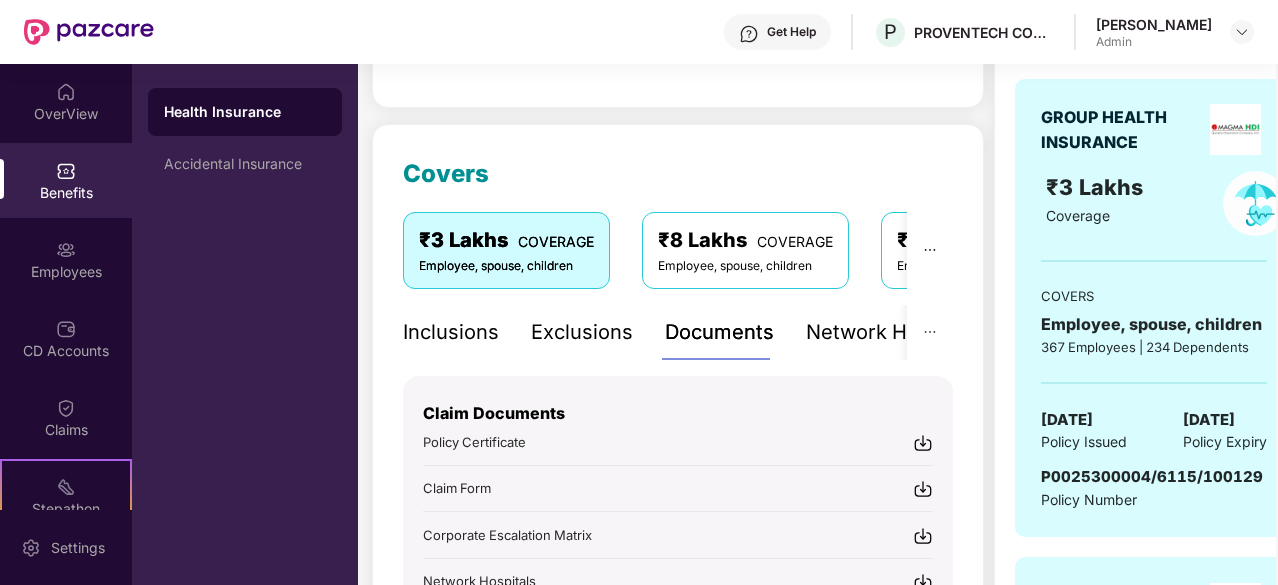 scroll, scrollTop: 200, scrollLeft: 0, axis: vertical 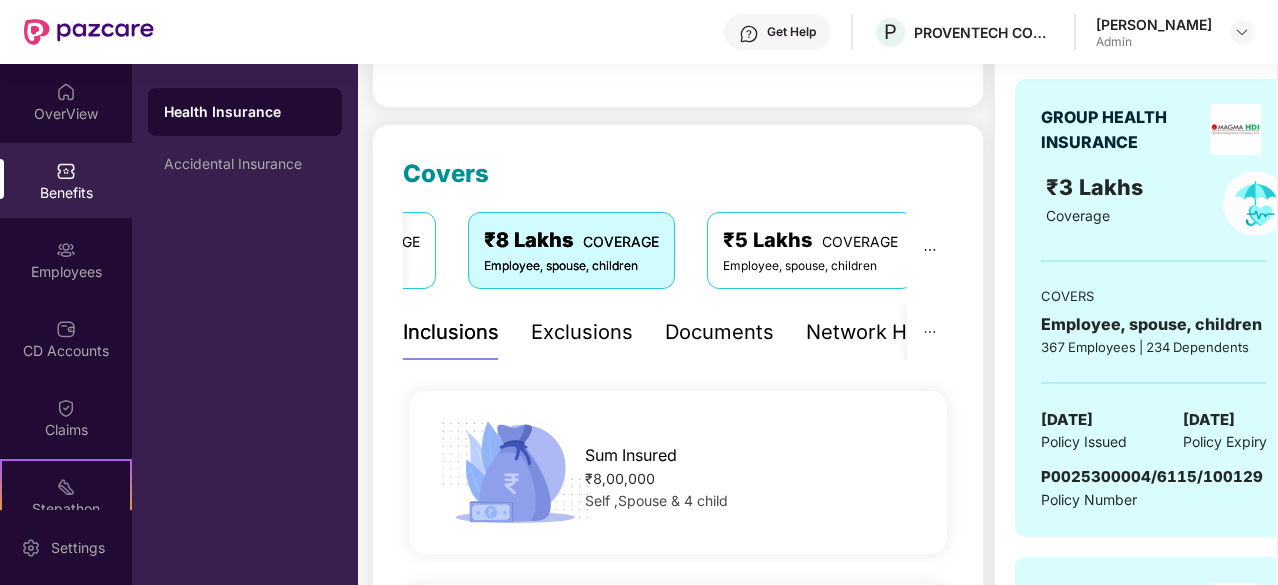 click on "COVERAGE" at bounding box center [860, 241] 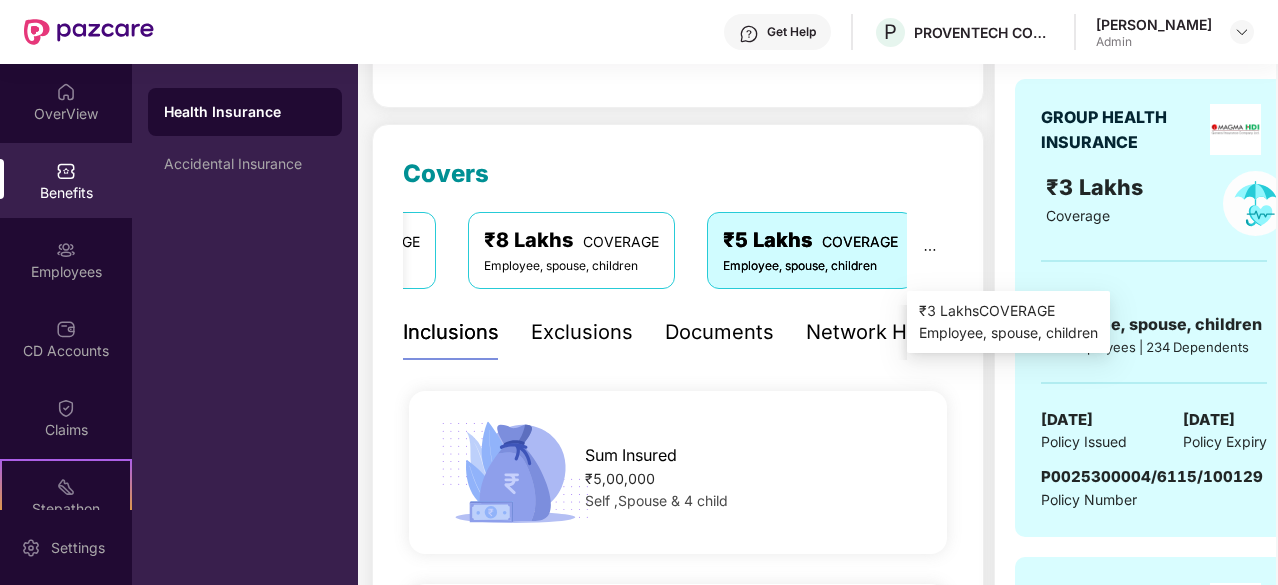 click at bounding box center [930, 250] 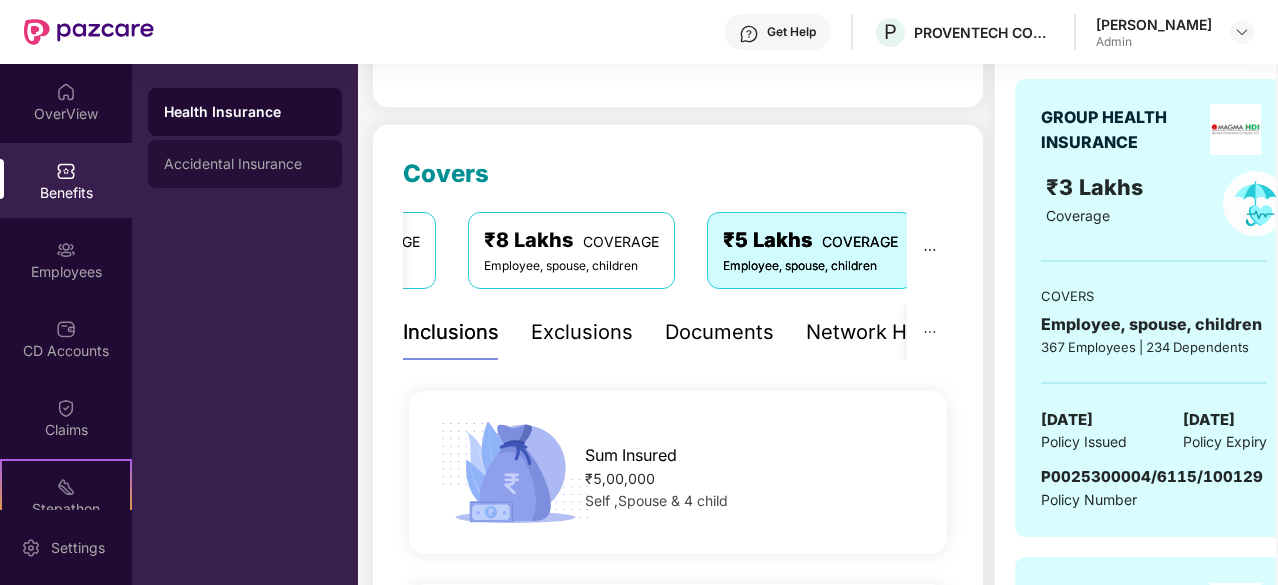click on "Accidental Insurance" at bounding box center [245, 164] 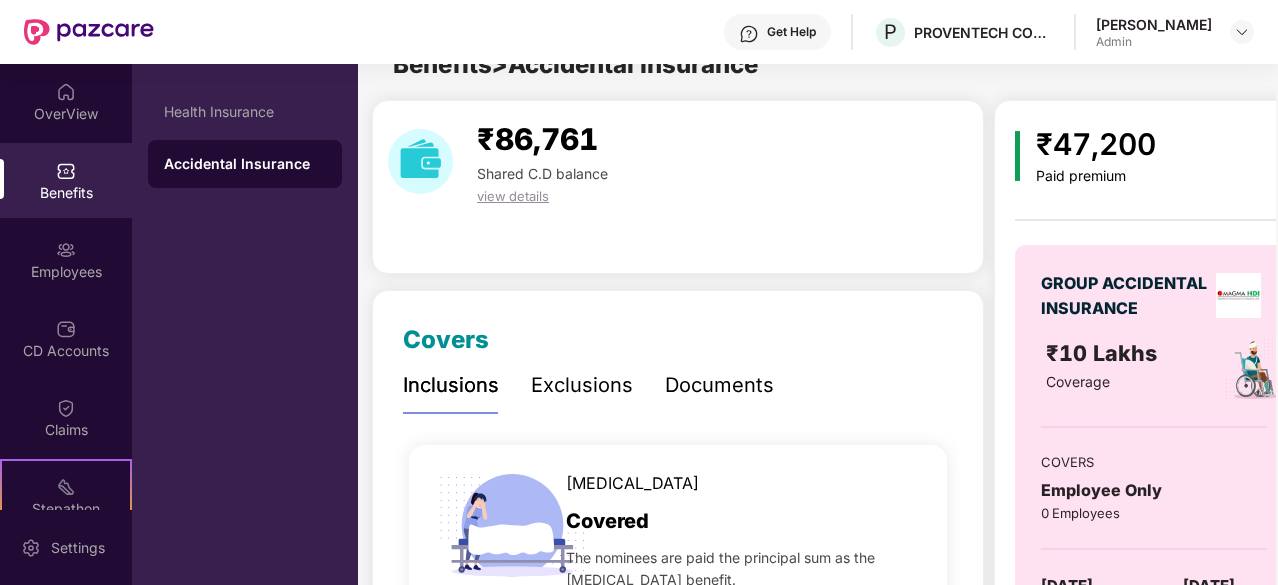 scroll, scrollTop: 200, scrollLeft: 0, axis: vertical 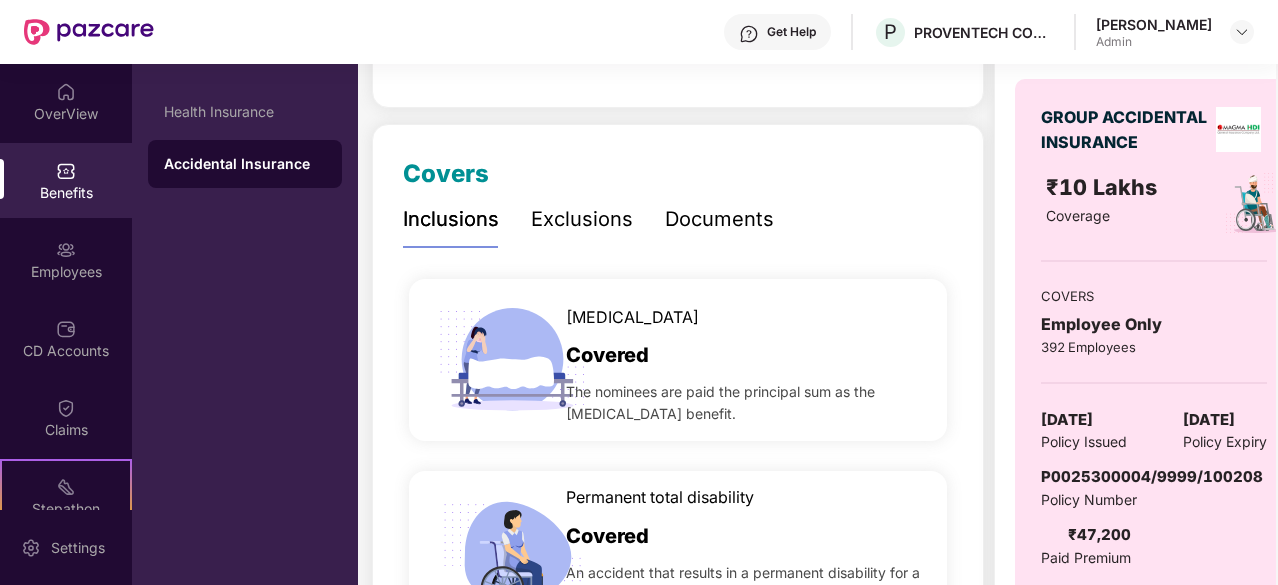 click on "Documents" at bounding box center [719, 219] 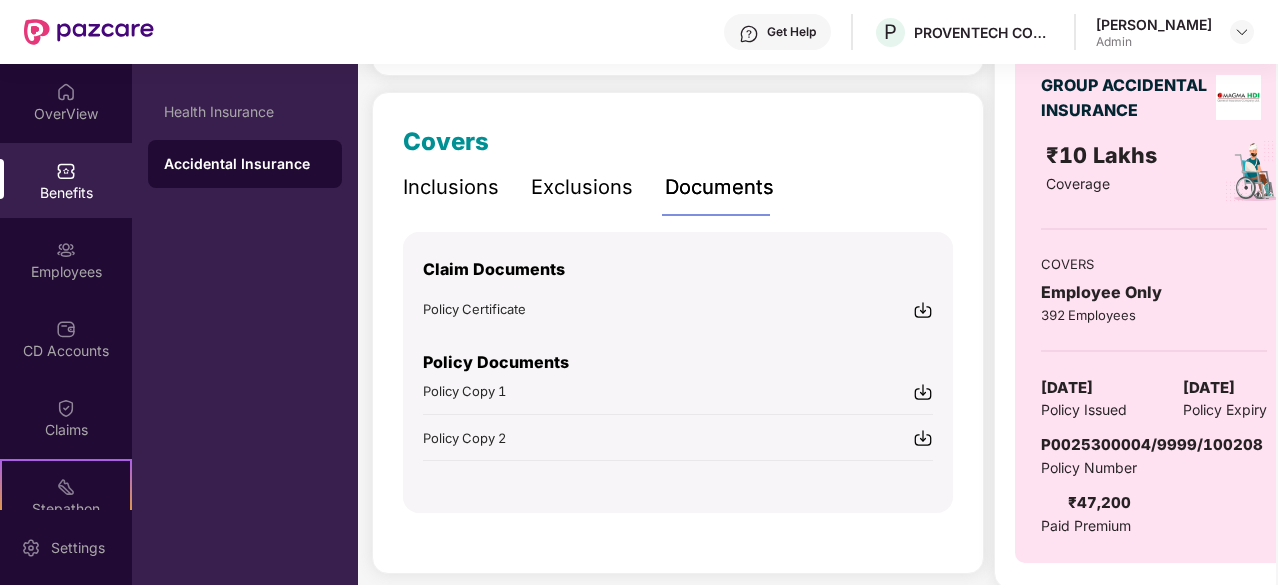 scroll, scrollTop: 250, scrollLeft: 0, axis: vertical 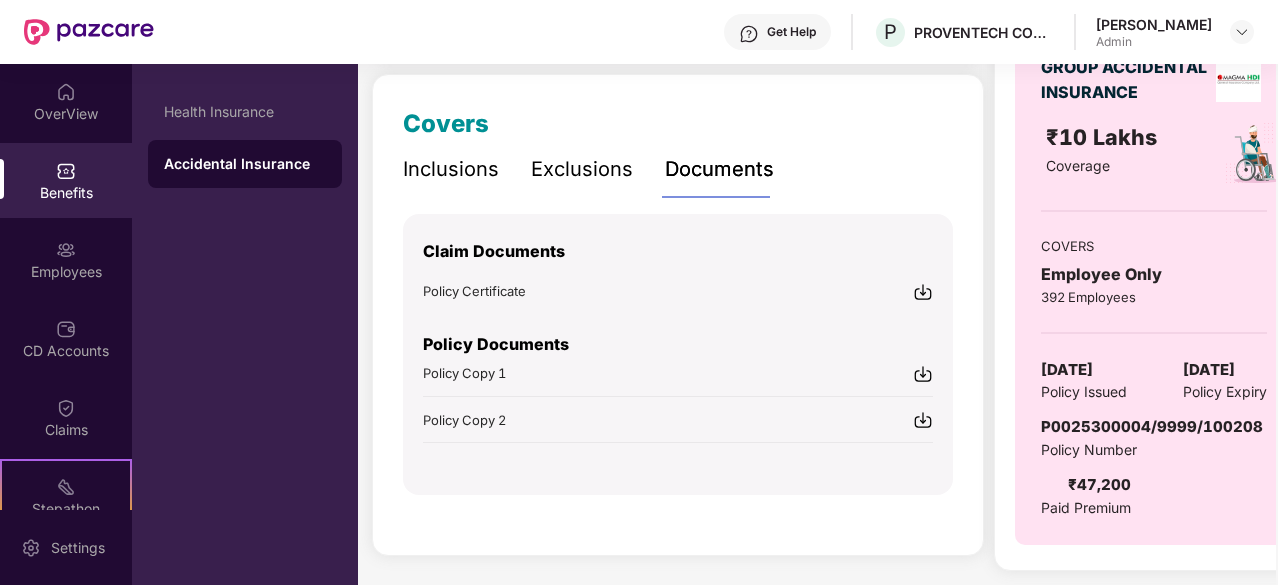 click at bounding box center [923, 374] 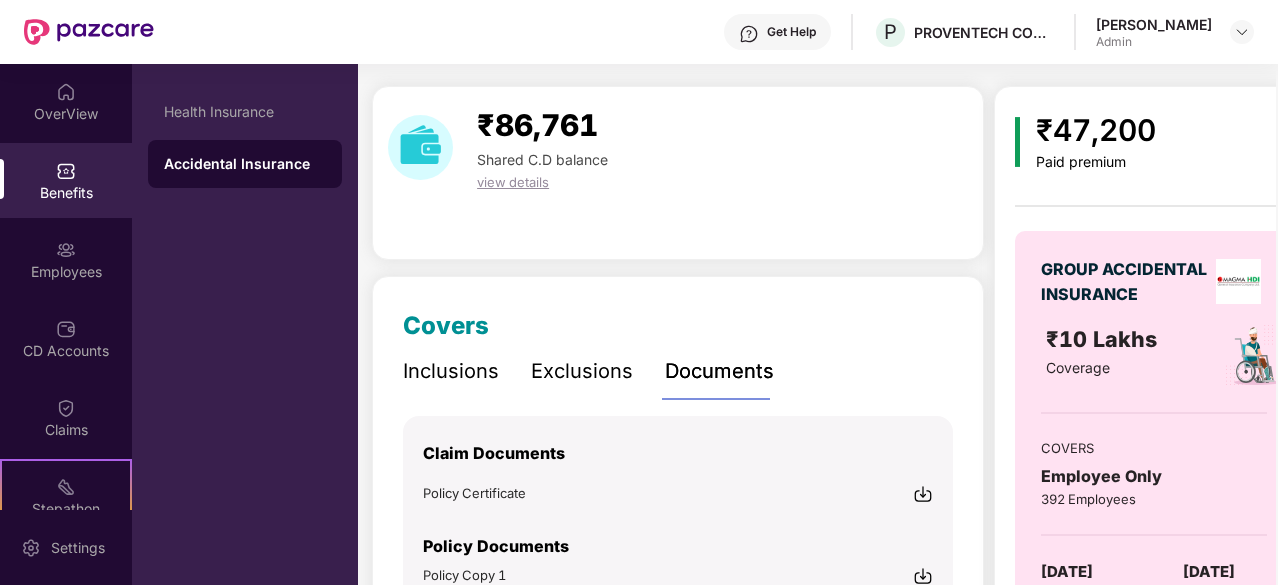 scroll, scrollTop: 0, scrollLeft: 0, axis: both 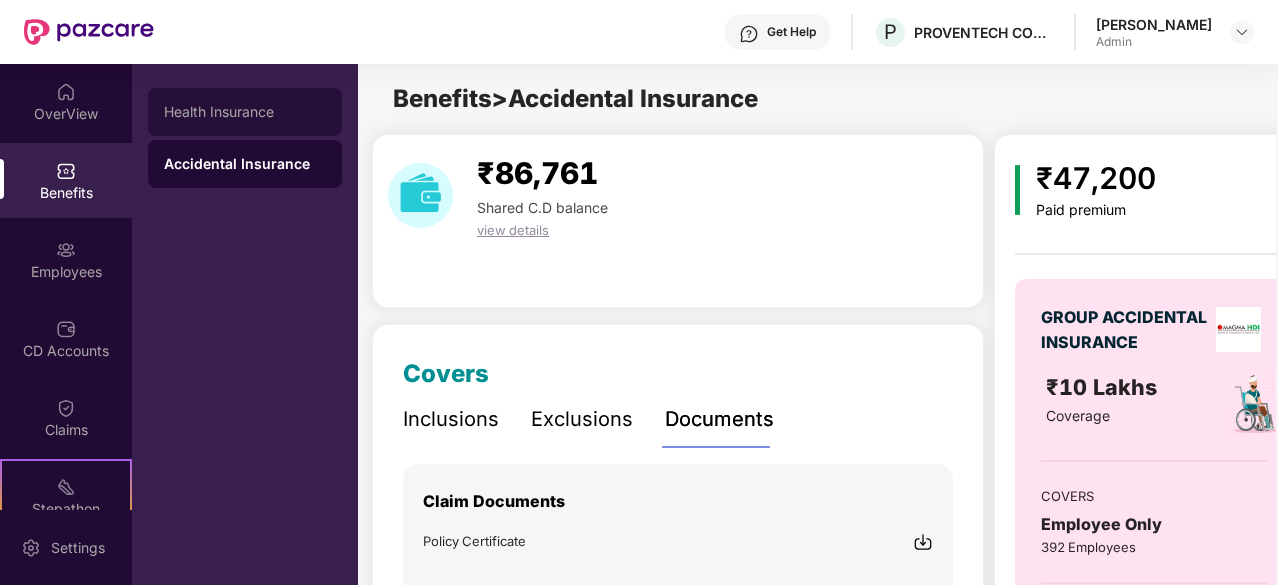 click on "Health Insurance" at bounding box center [245, 112] 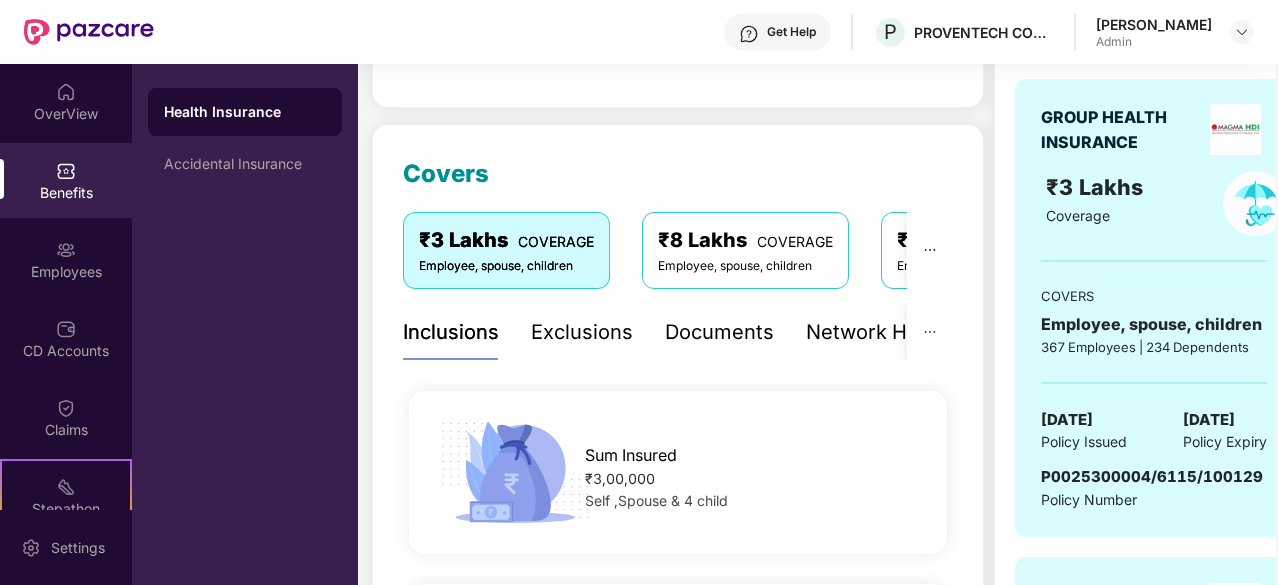 scroll, scrollTop: 0, scrollLeft: 0, axis: both 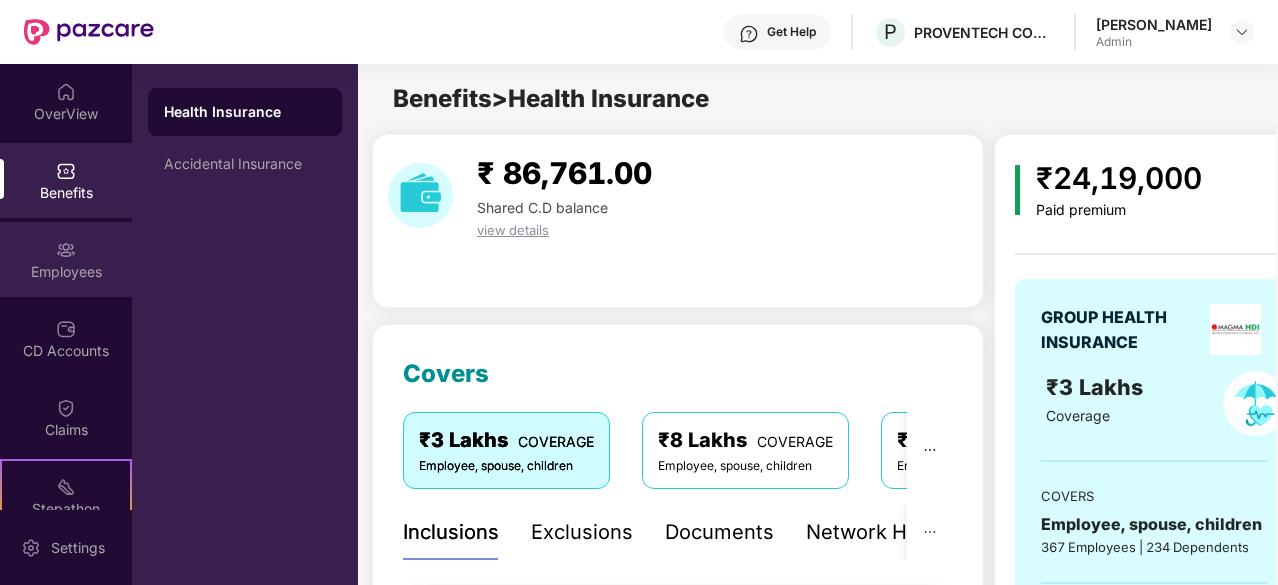 click on "Employees" at bounding box center (66, 259) 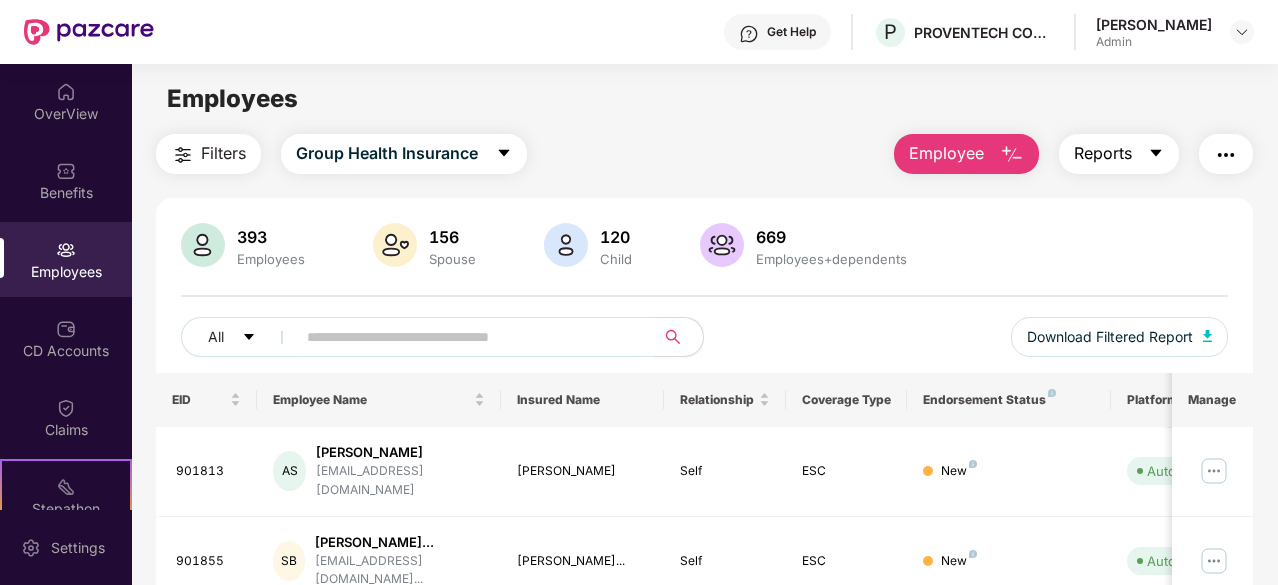 click on "Reports" at bounding box center (1119, 154) 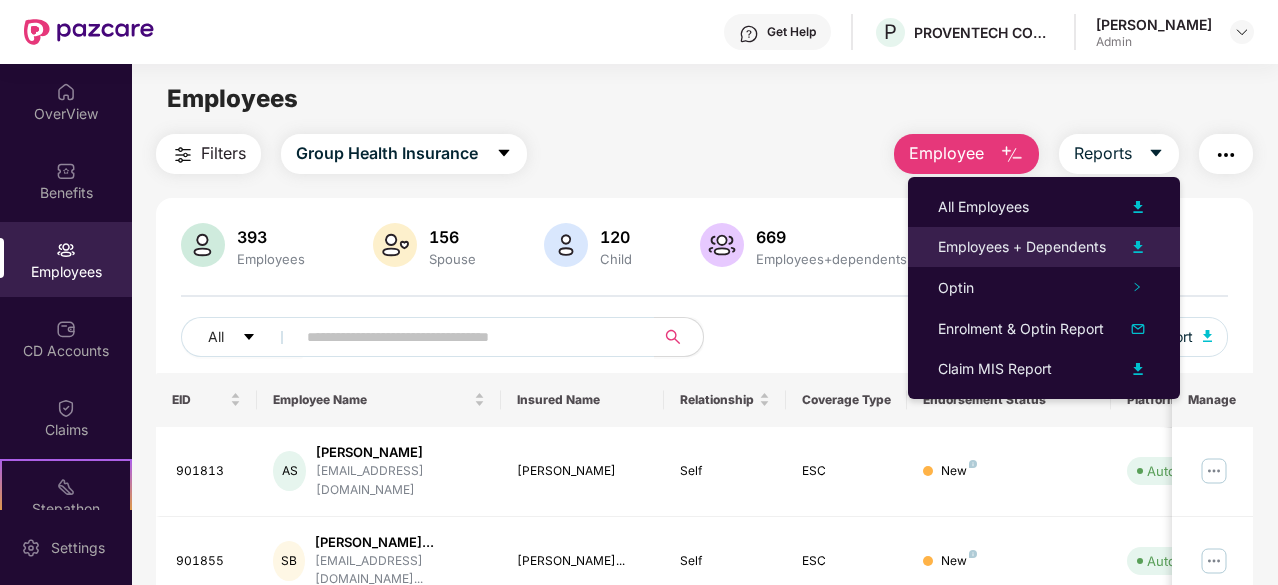 click at bounding box center [1138, 247] 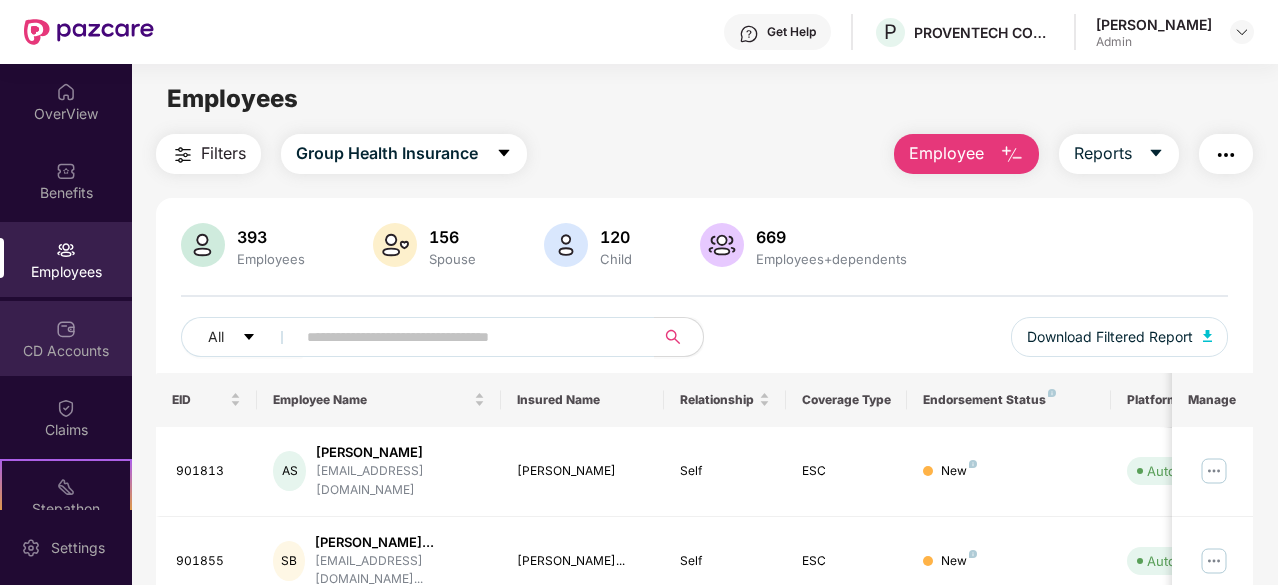 click at bounding box center (66, 329) 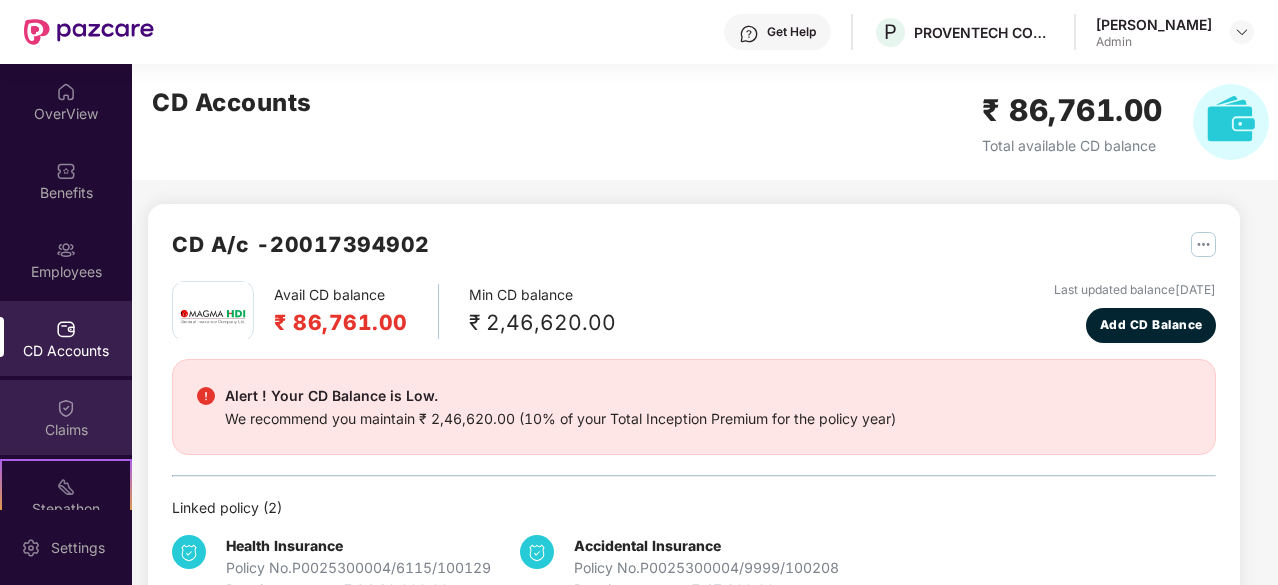 scroll, scrollTop: 100, scrollLeft: 0, axis: vertical 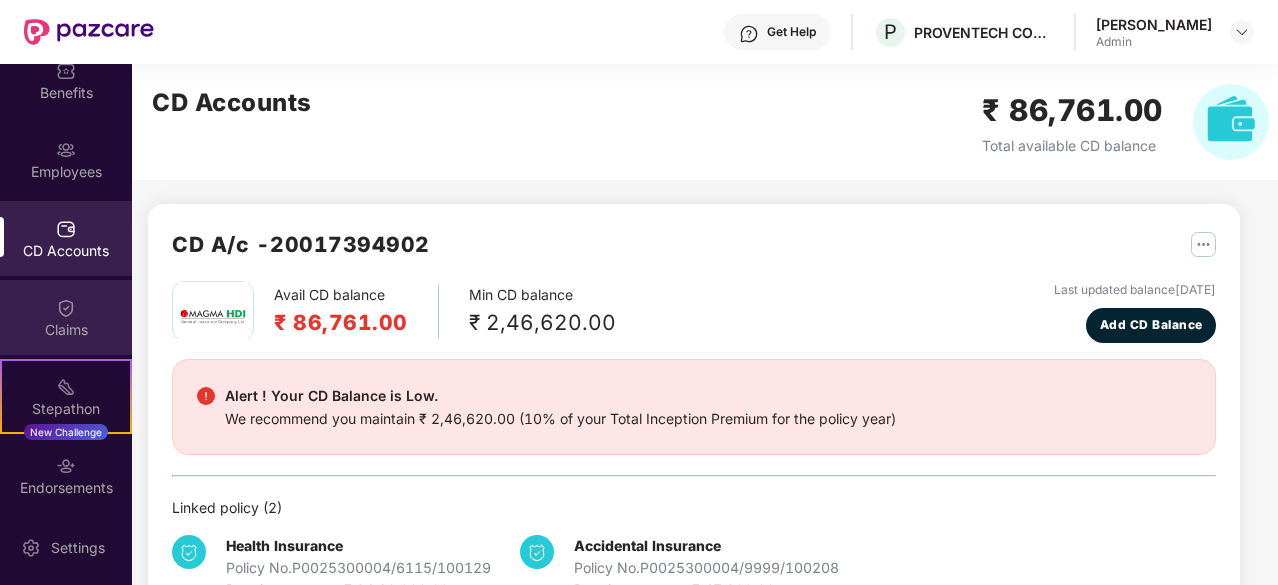 click on "Claims" at bounding box center (66, 330) 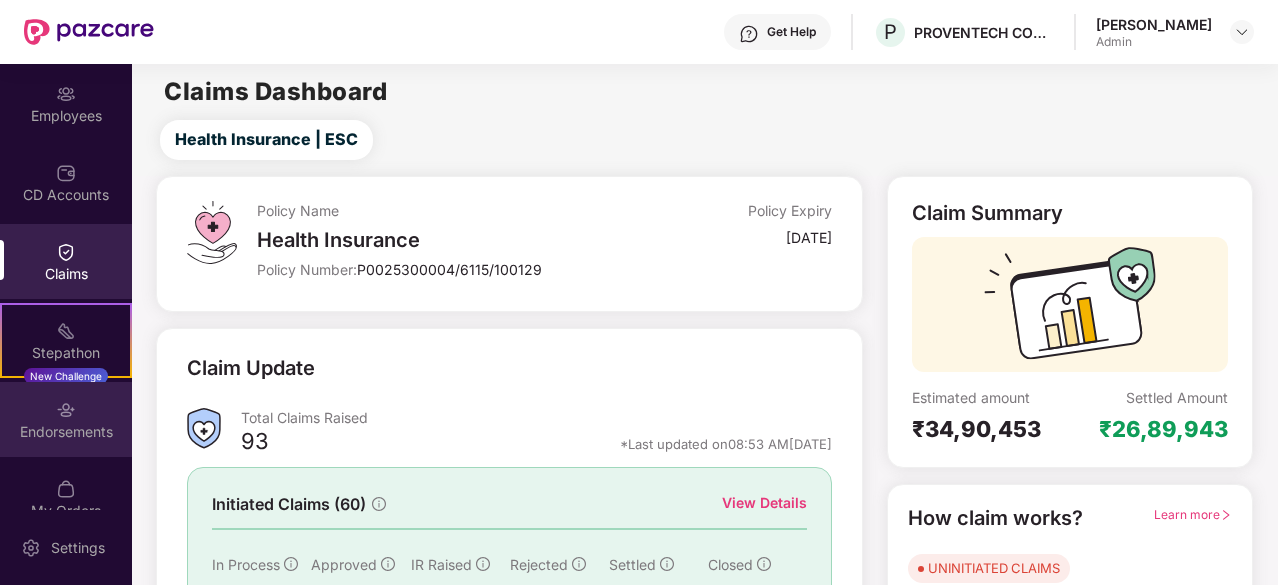 scroll, scrollTop: 185, scrollLeft: 0, axis: vertical 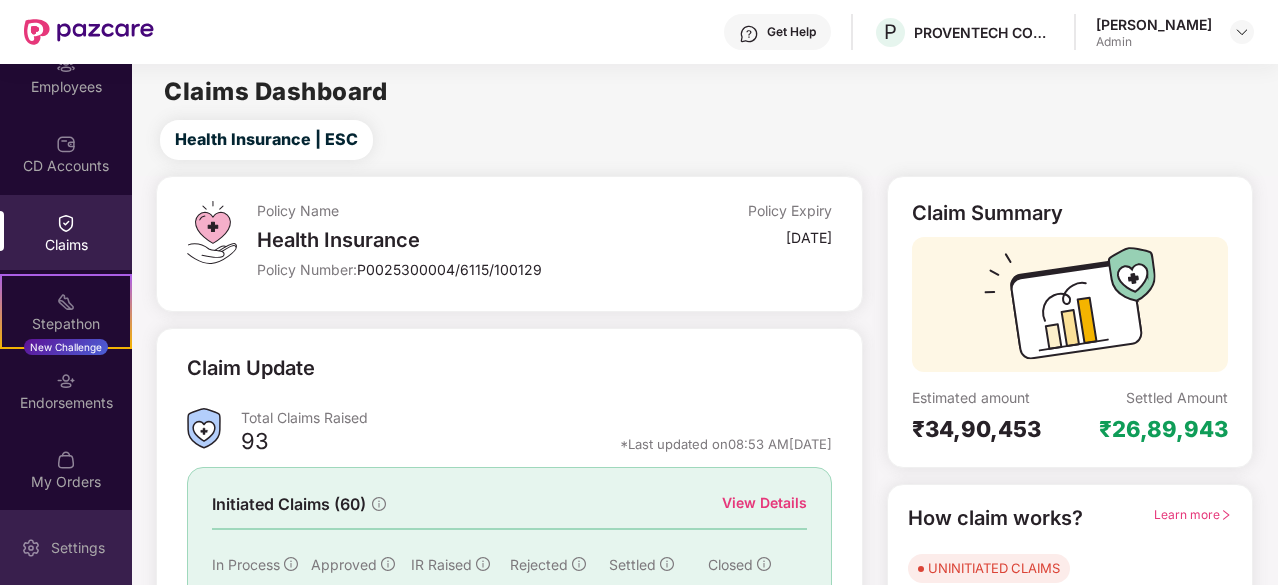 click on "Settings" at bounding box center (78, 548) 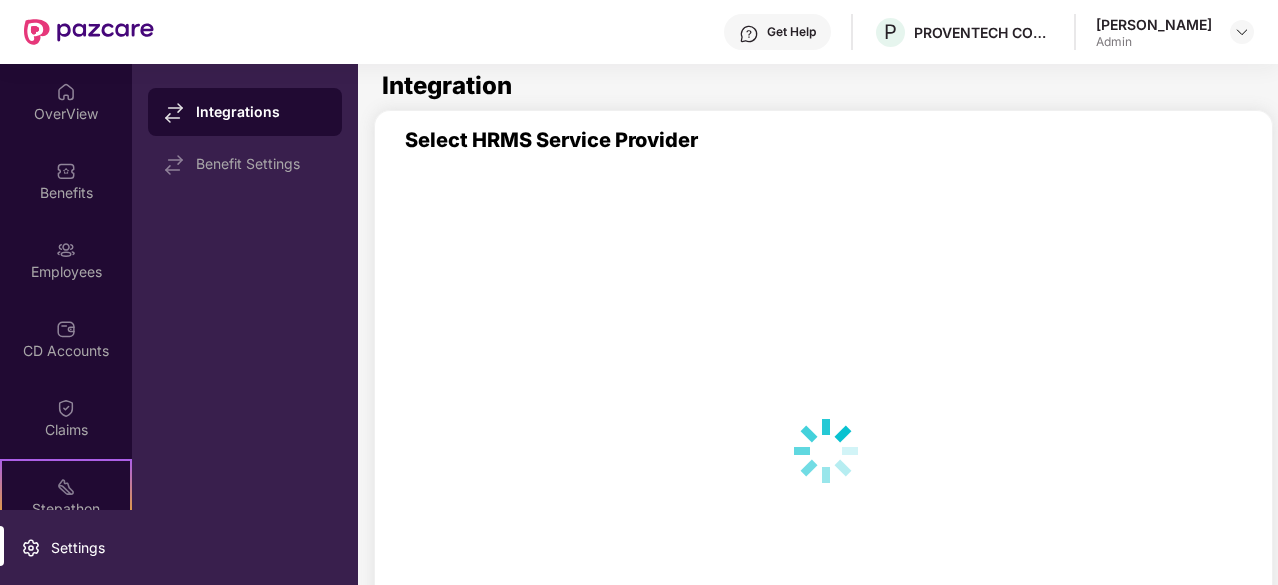 scroll, scrollTop: 0, scrollLeft: 0, axis: both 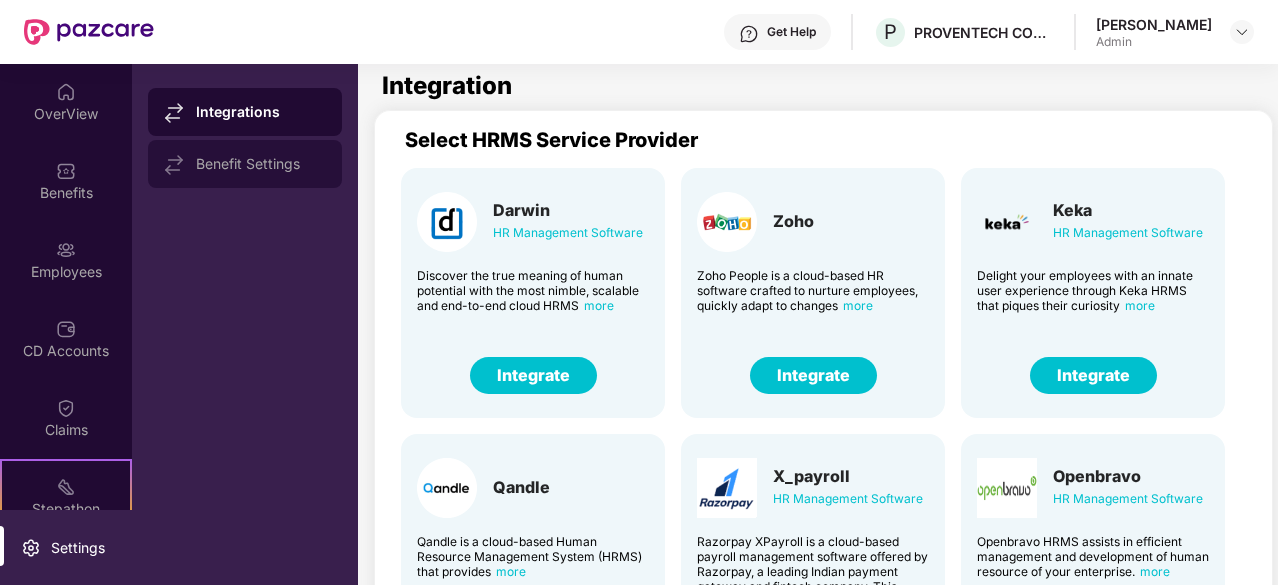 click on "Benefit Settings" at bounding box center (245, 164) 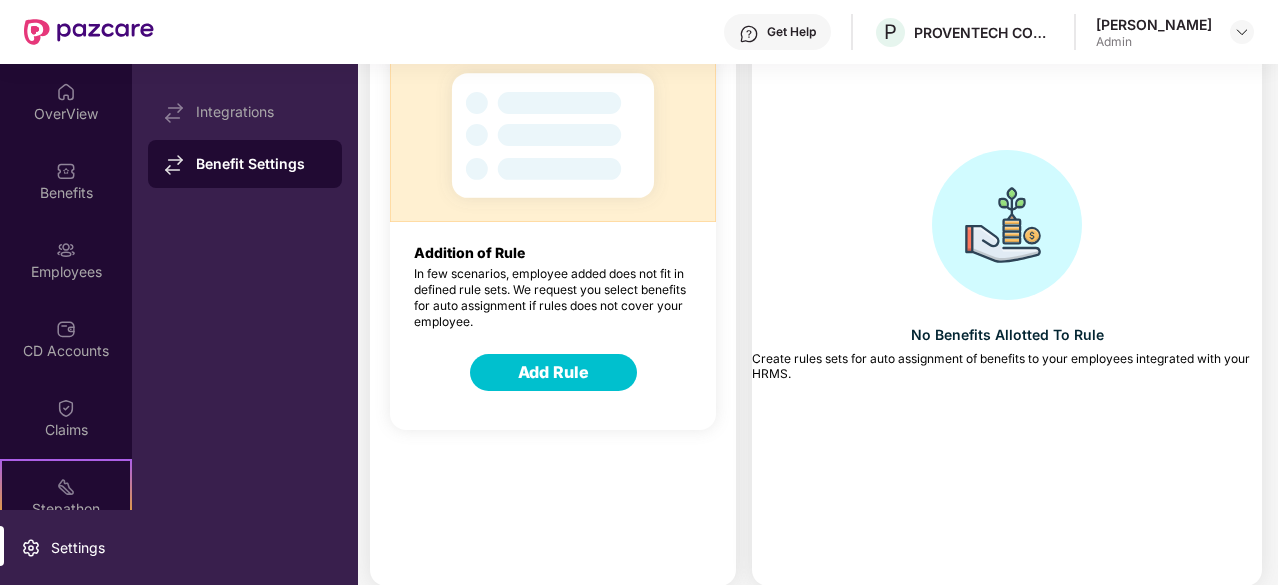 scroll, scrollTop: 0, scrollLeft: 0, axis: both 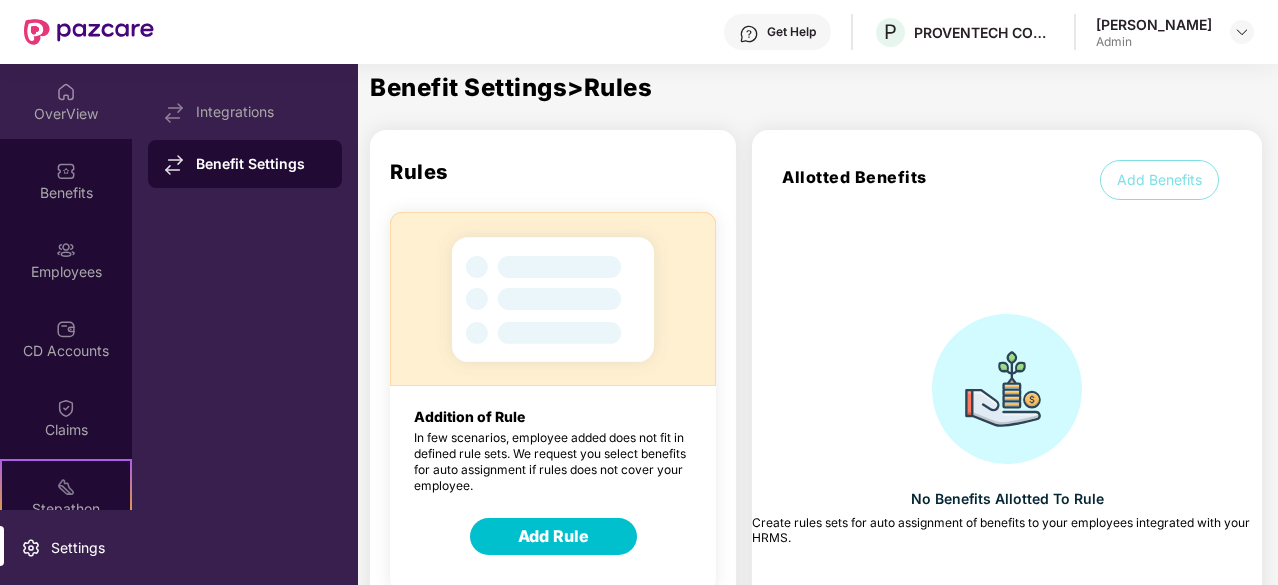 click on "OverView" at bounding box center (66, 101) 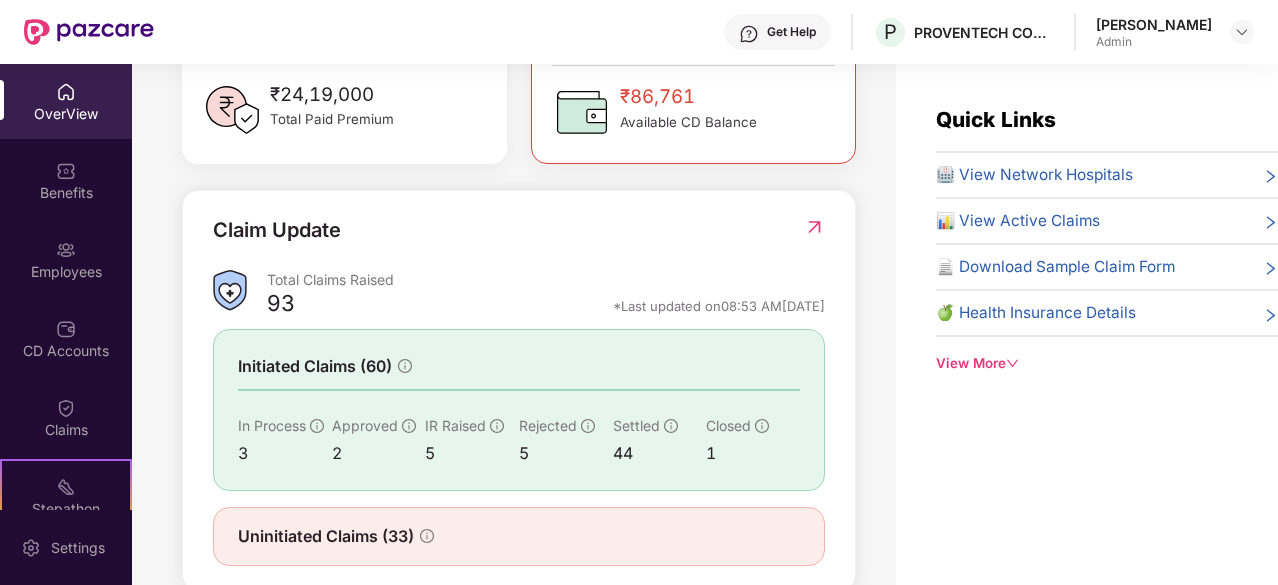 scroll, scrollTop: 655, scrollLeft: 0, axis: vertical 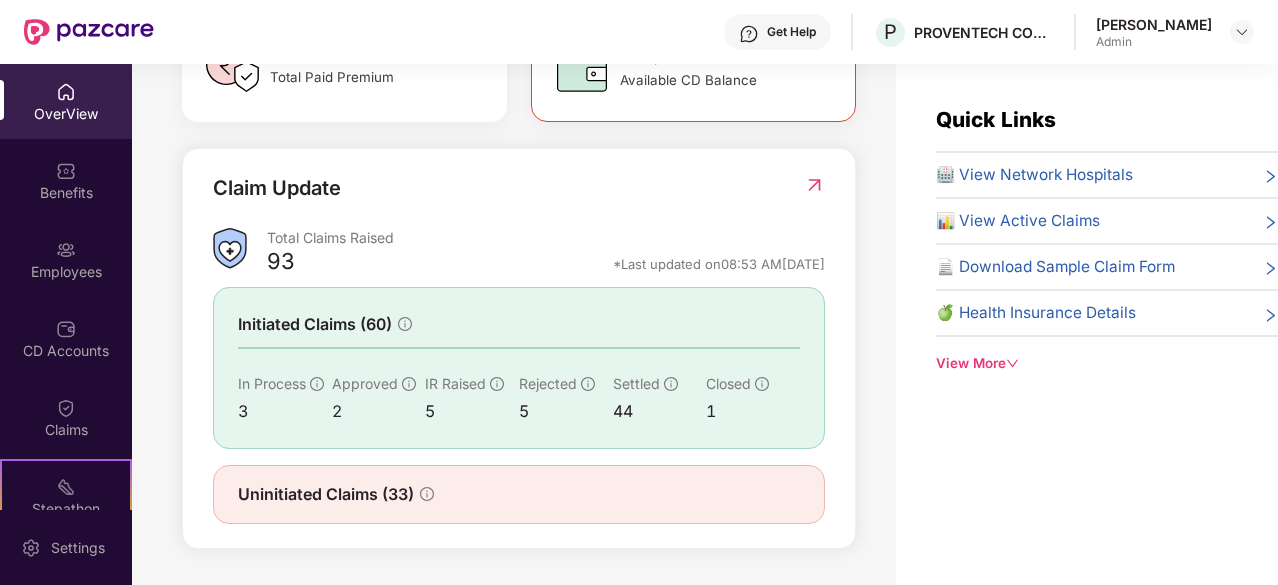 click on "View More" at bounding box center (1107, 363) 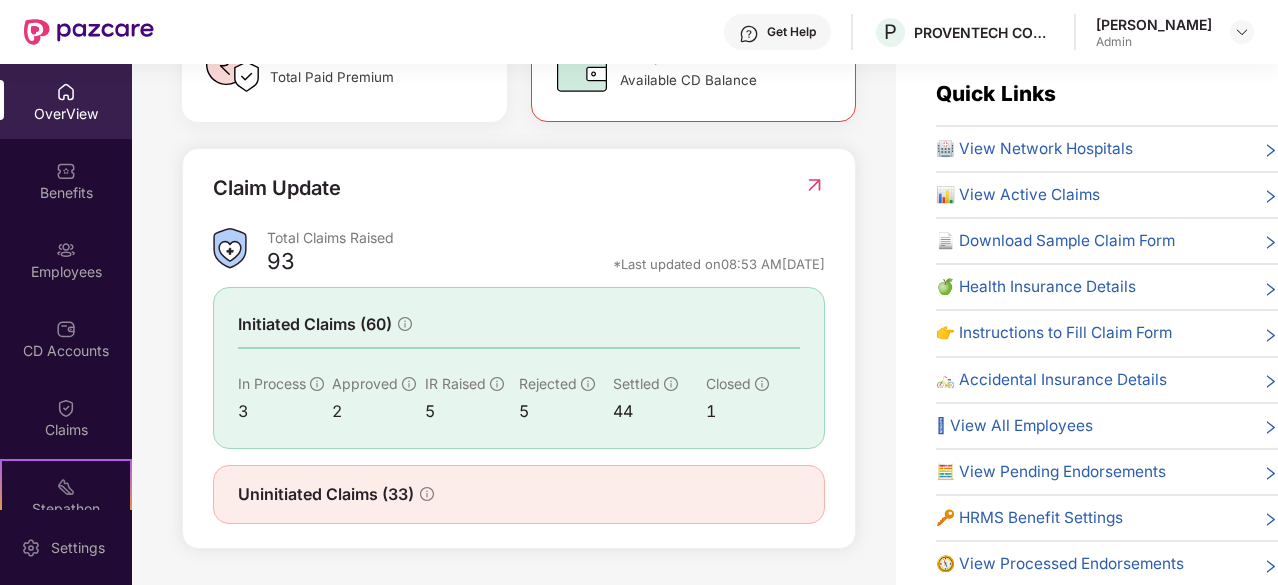 scroll, scrollTop: 40, scrollLeft: 0, axis: vertical 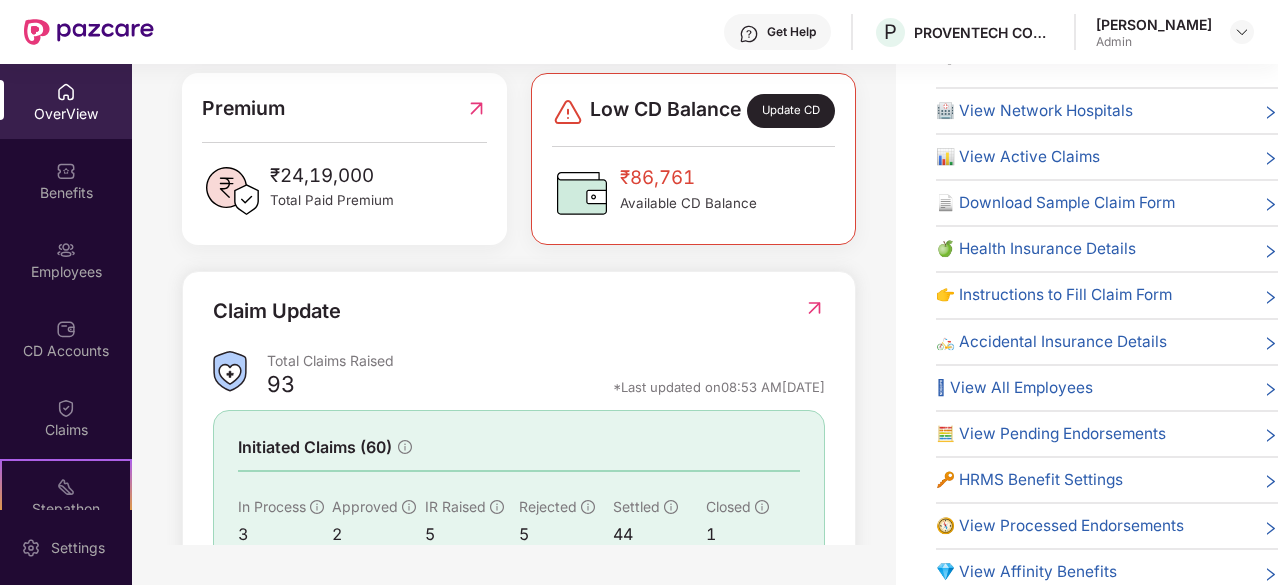 click at bounding box center [814, 308] 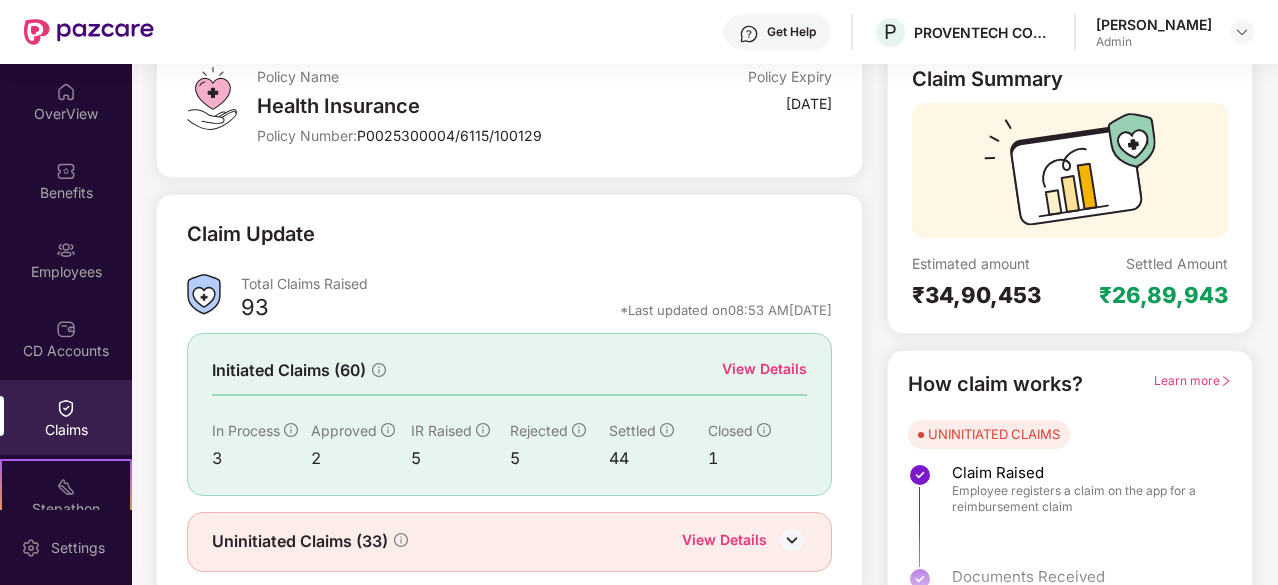 scroll, scrollTop: 196, scrollLeft: 0, axis: vertical 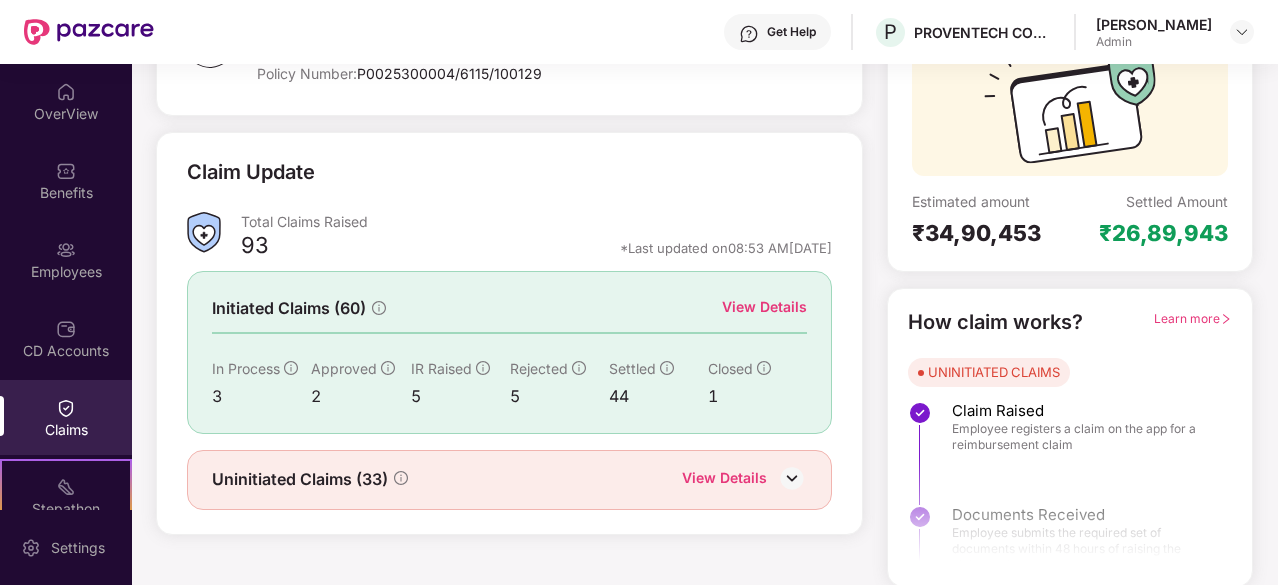 click on "View Details" at bounding box center [764, 307] 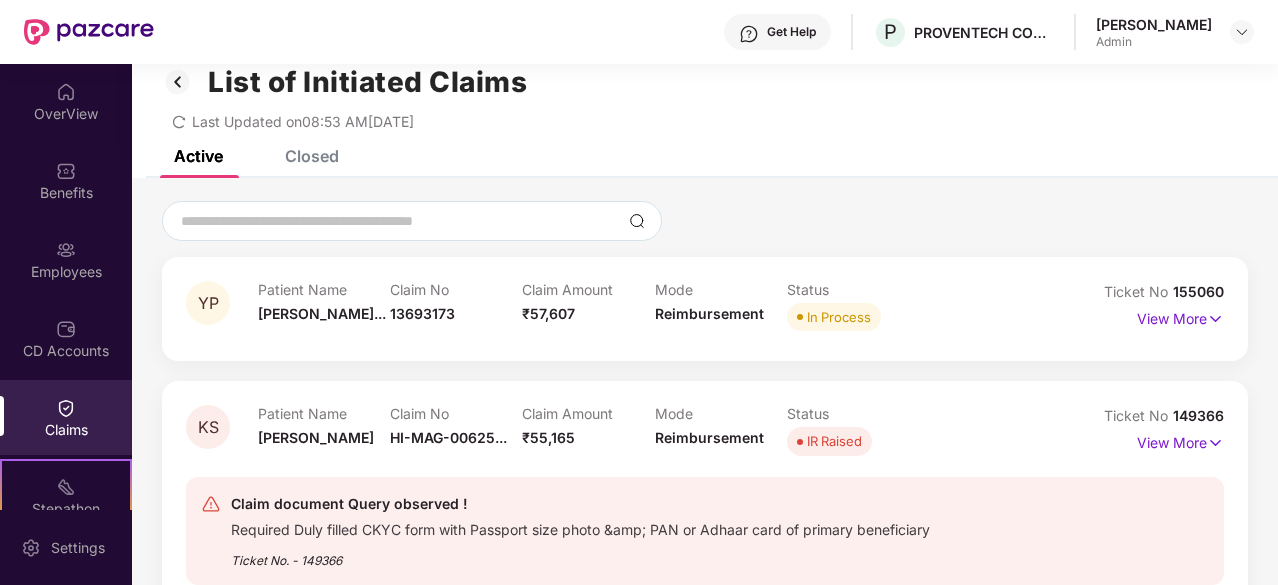 scroll, scrollTop: 0, scrollLeft: 0, axis: both 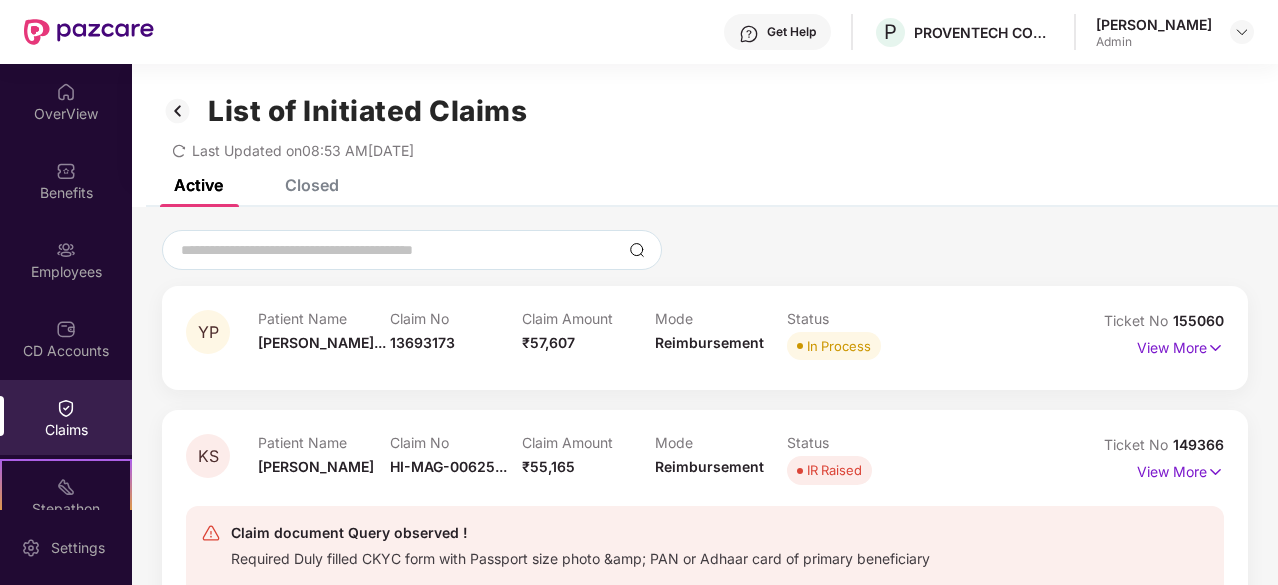 click on "Closed" at bounding box center (312, 185) 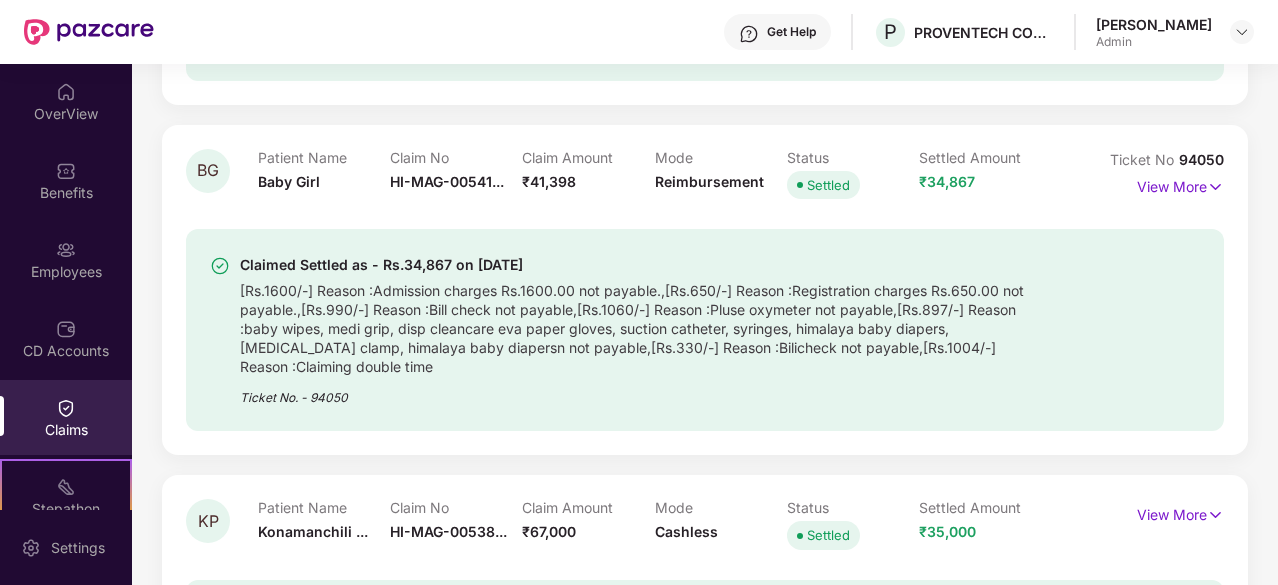 scroll, scrollTop: 4400, scrollLeft: 0, axis: vertical 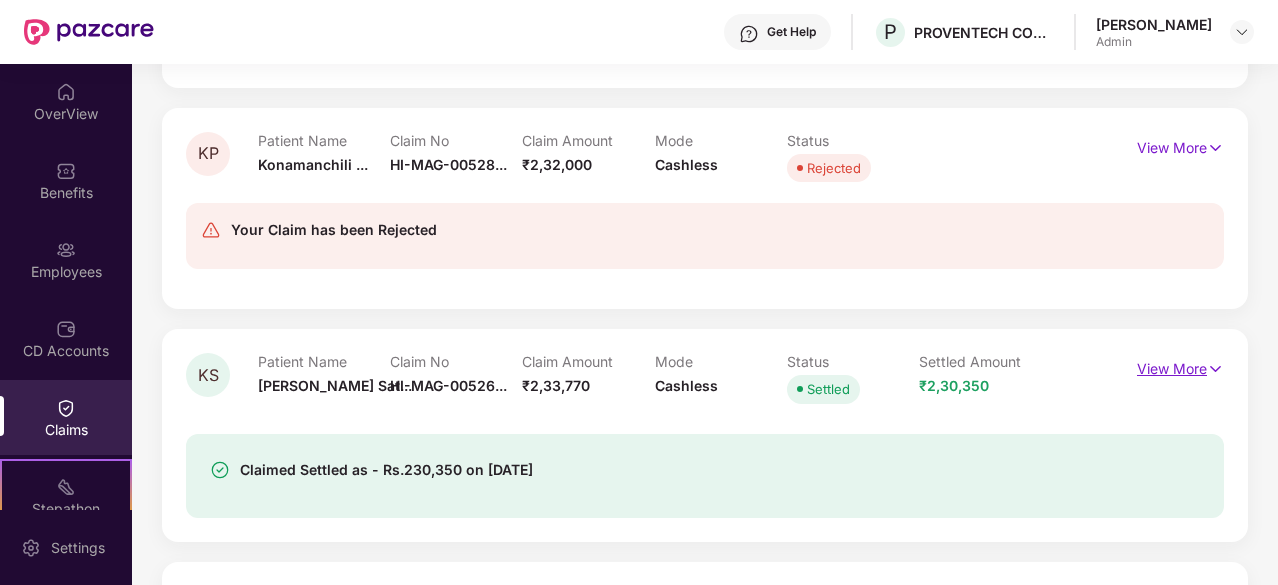 click on "View More" at bounding box center (1180, 366) 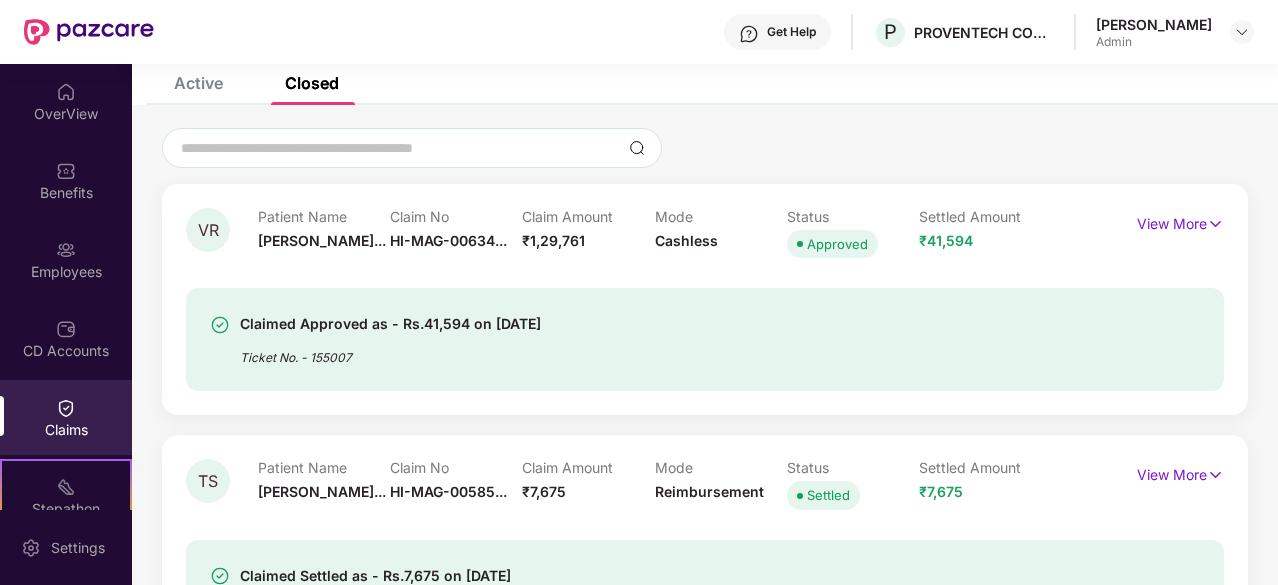 scroll, scrollTop: 0, scrollLeft: 0, axis: both 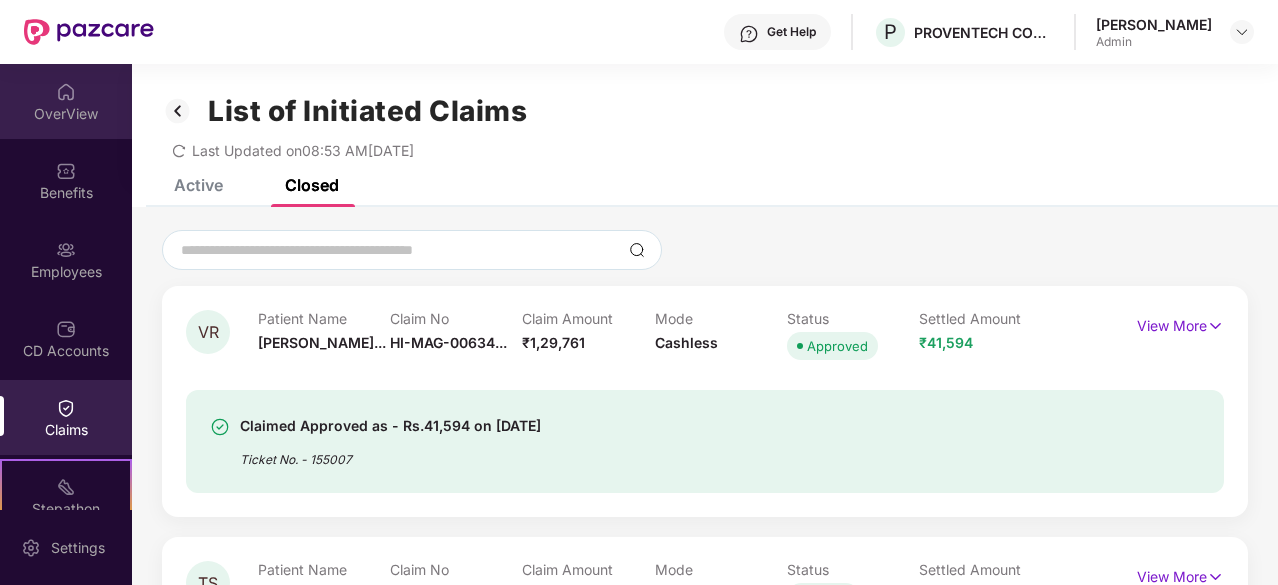 click on "OverView" at bounding box center [66, 101] 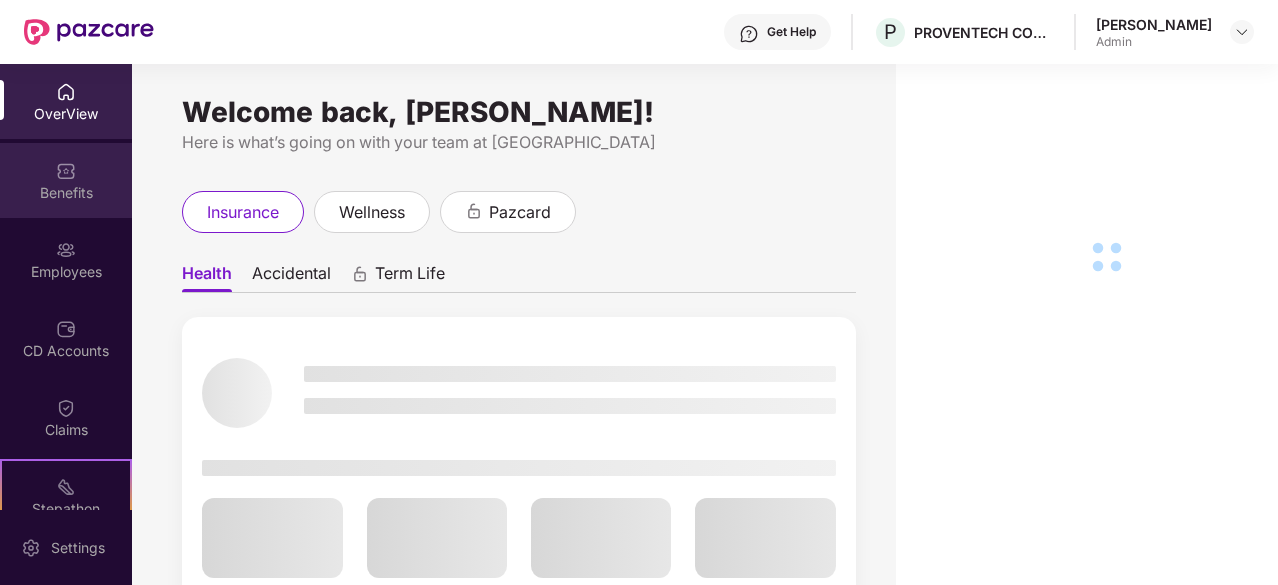 click on "Benefits" at bounding box center [66, 180] 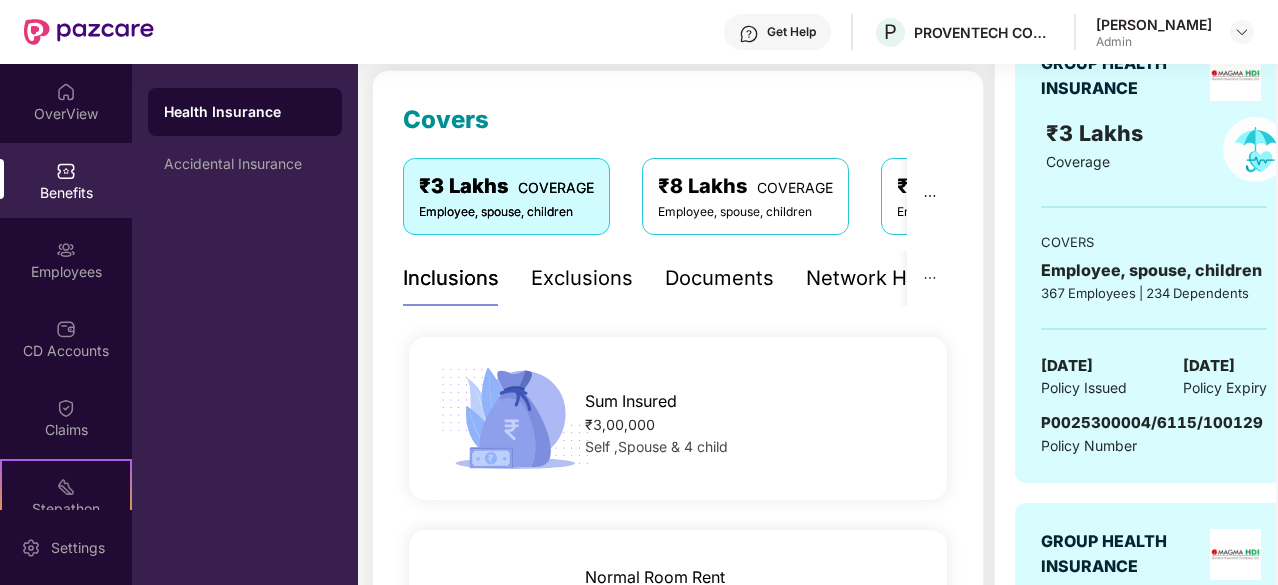 scroll, scrollTop: 300, scrollLeft: 0, axis: vertical 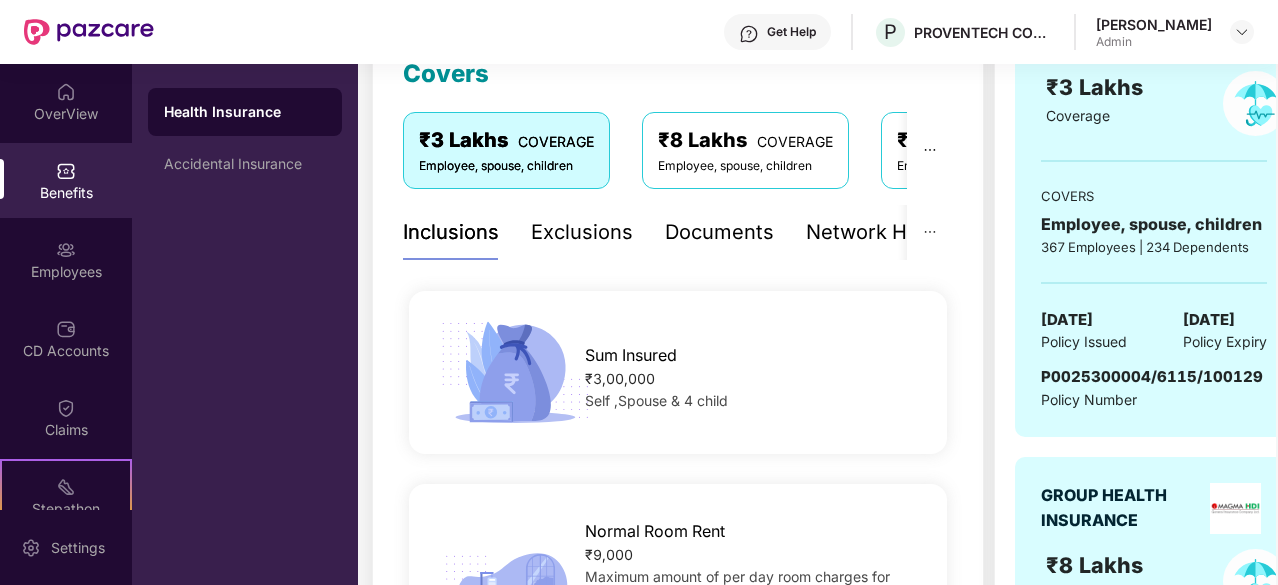 click on "Exclusions" at bounding box center [582, 232] 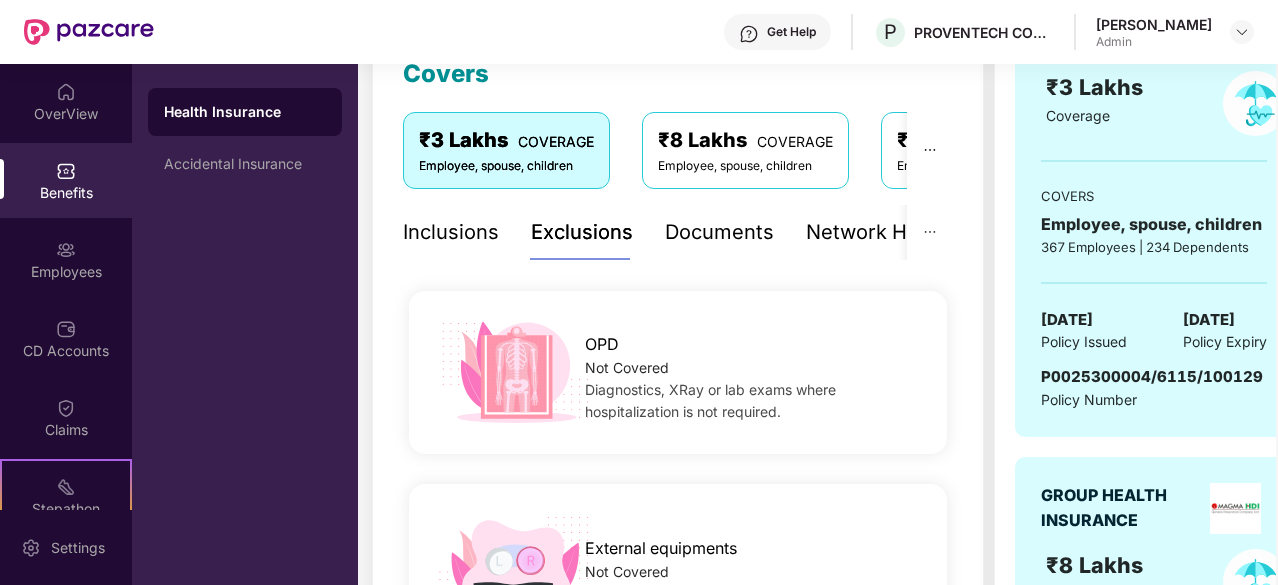click on "Inclusions" at bounding box center (451, 232) 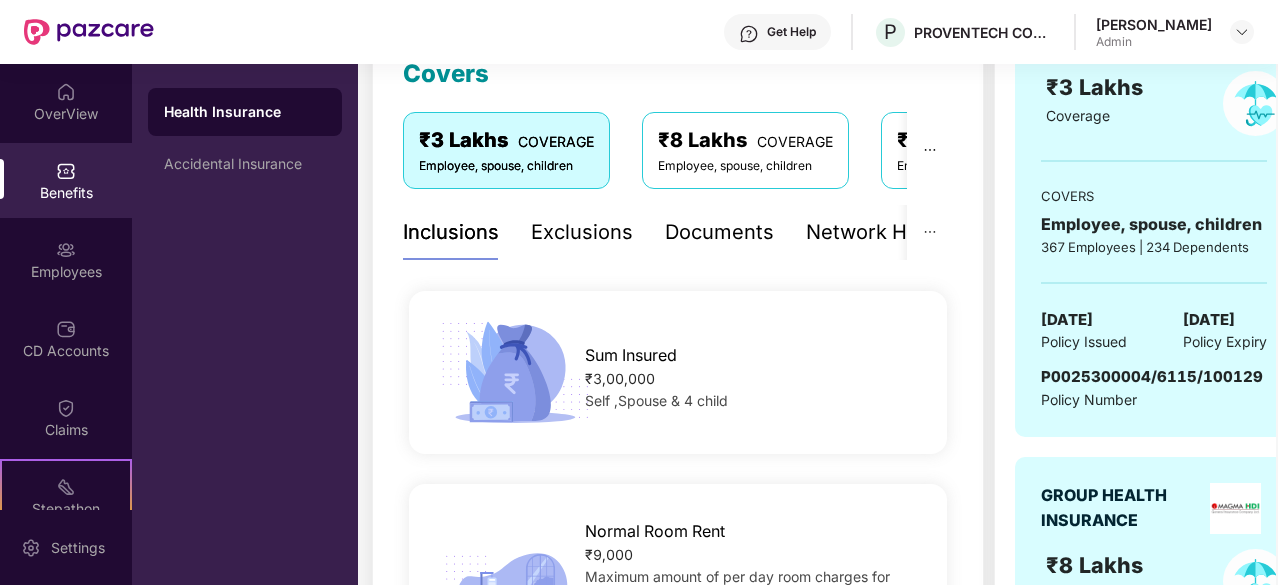 click on "Documents" at bounding box center [719, 232] 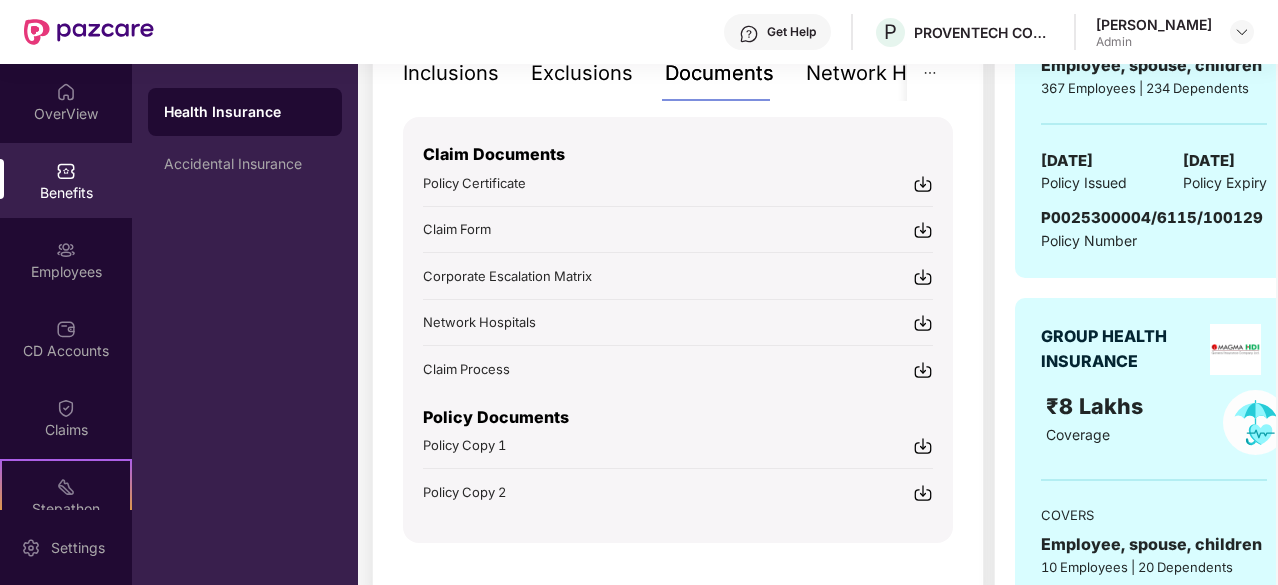 scroll, scrollTop: 500, scrollLeft: 0, axis: vertical 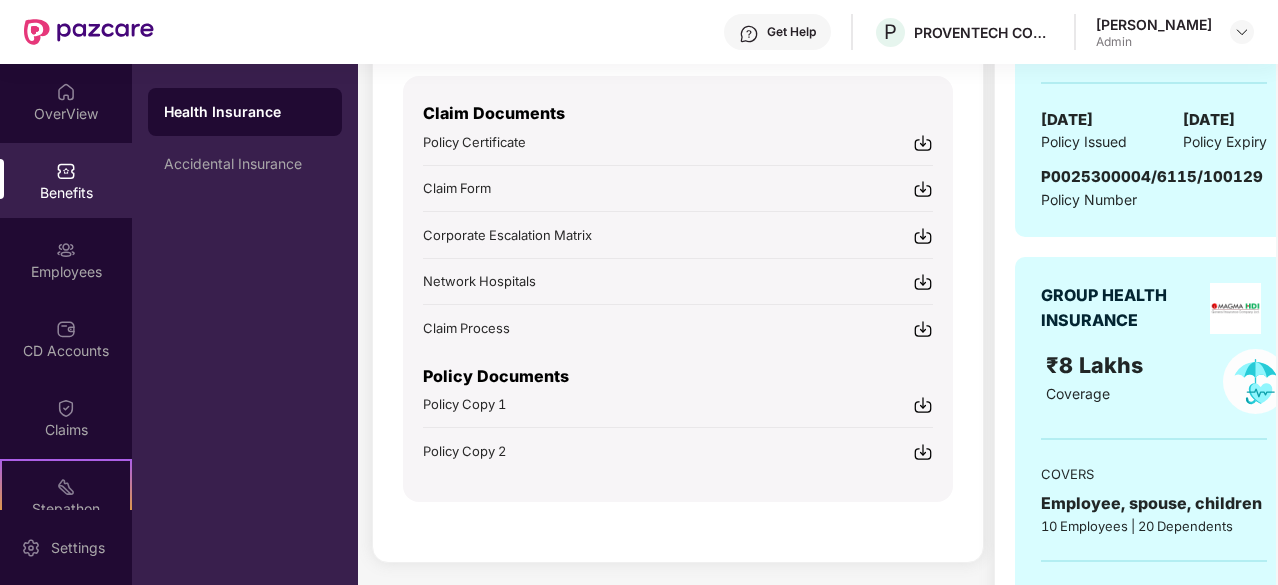 click at bounding box center (923, 405) 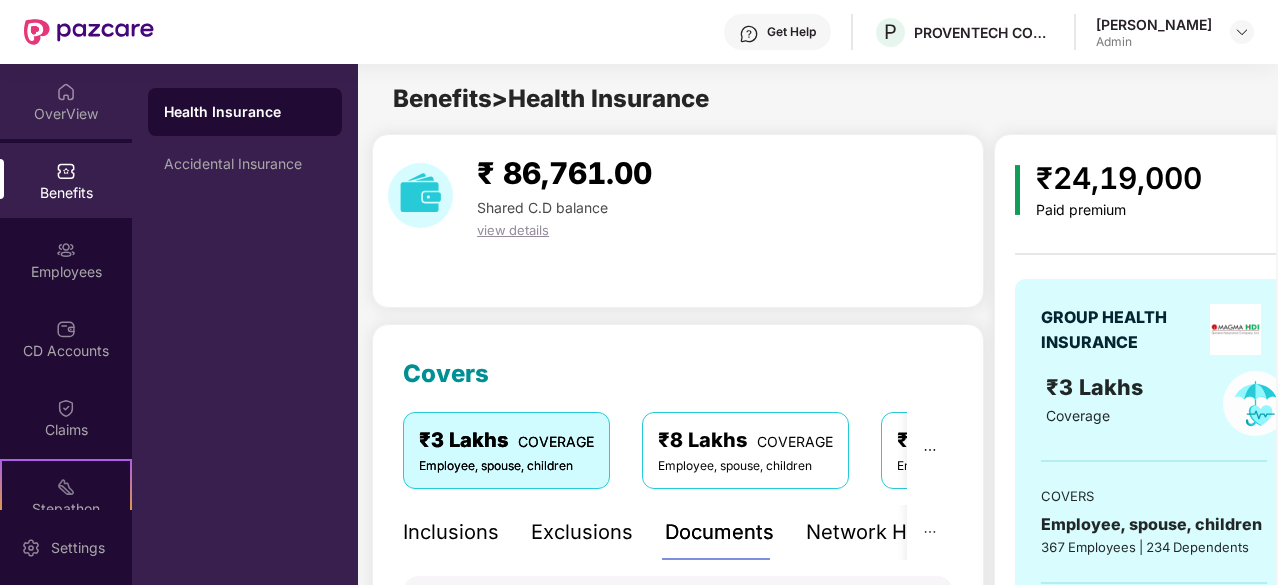click on "OverView" at bounding box center (66, 114) 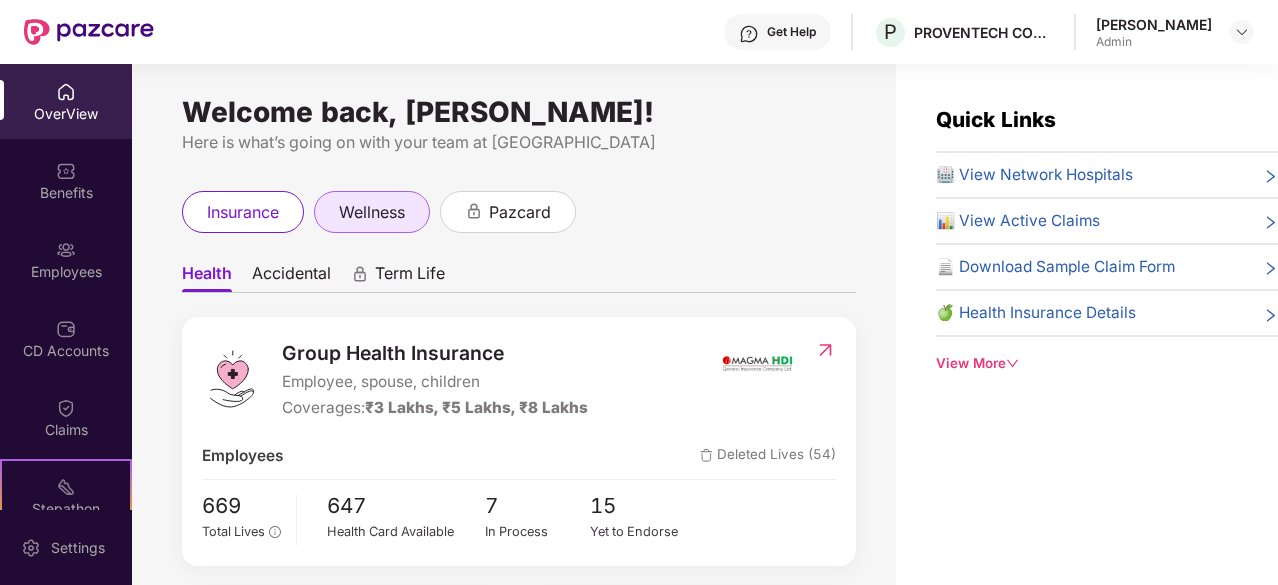 click on "wellness" at bounding box center [372, 212] 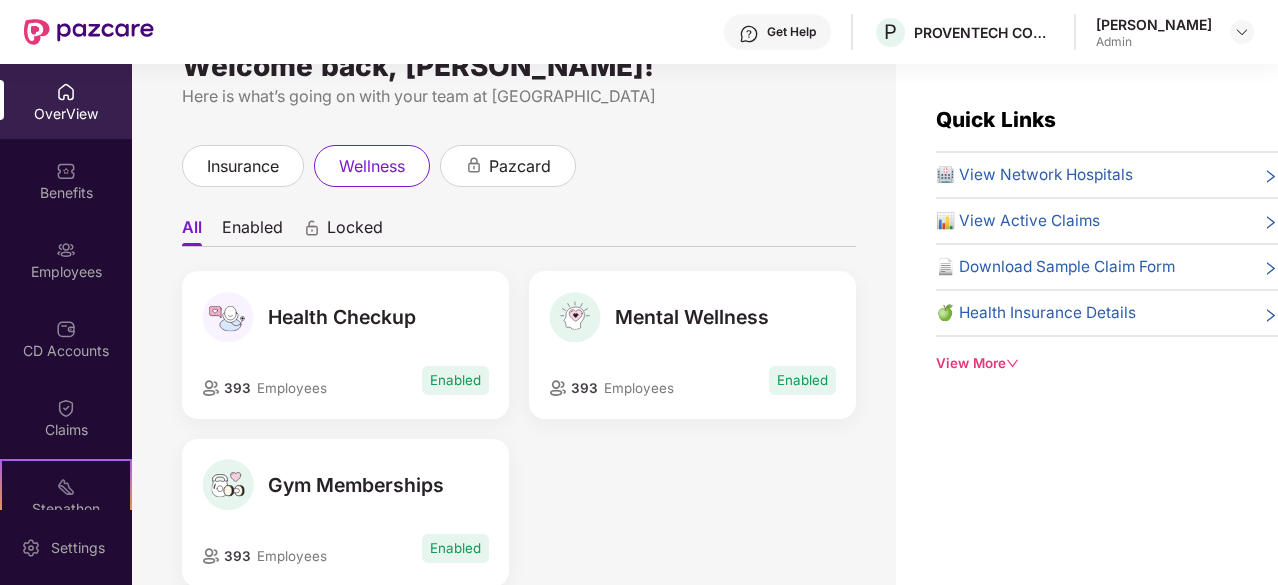 scroll, scrollTop: 28, scrollLeft: 0, axis: vertical 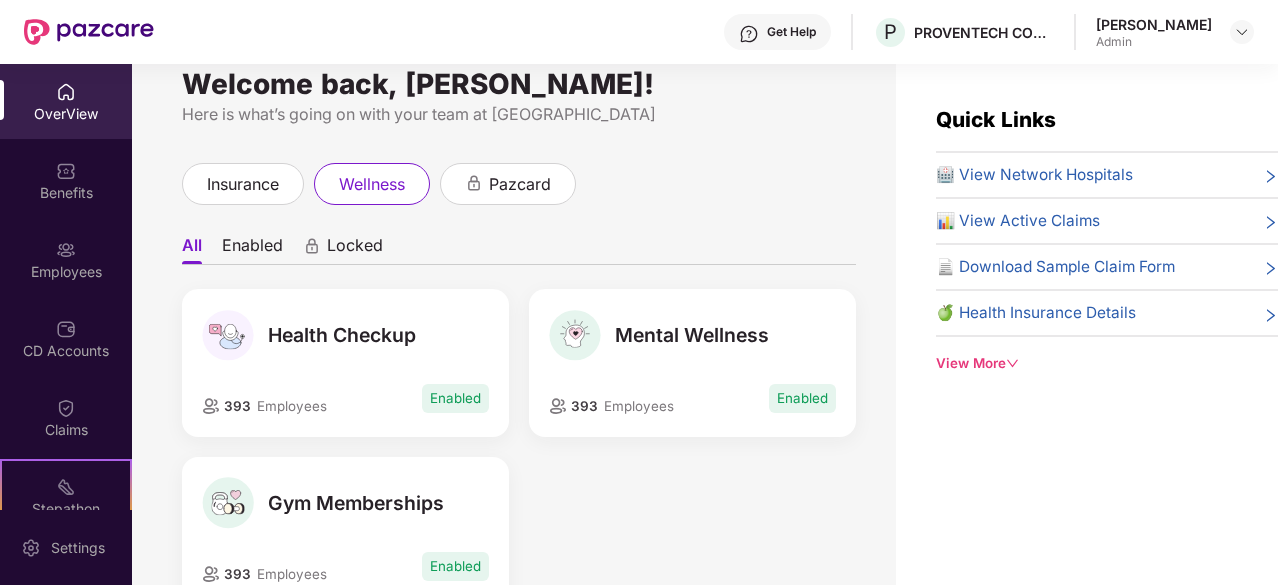 click on "Enabled" at bounding box center (252, 249) 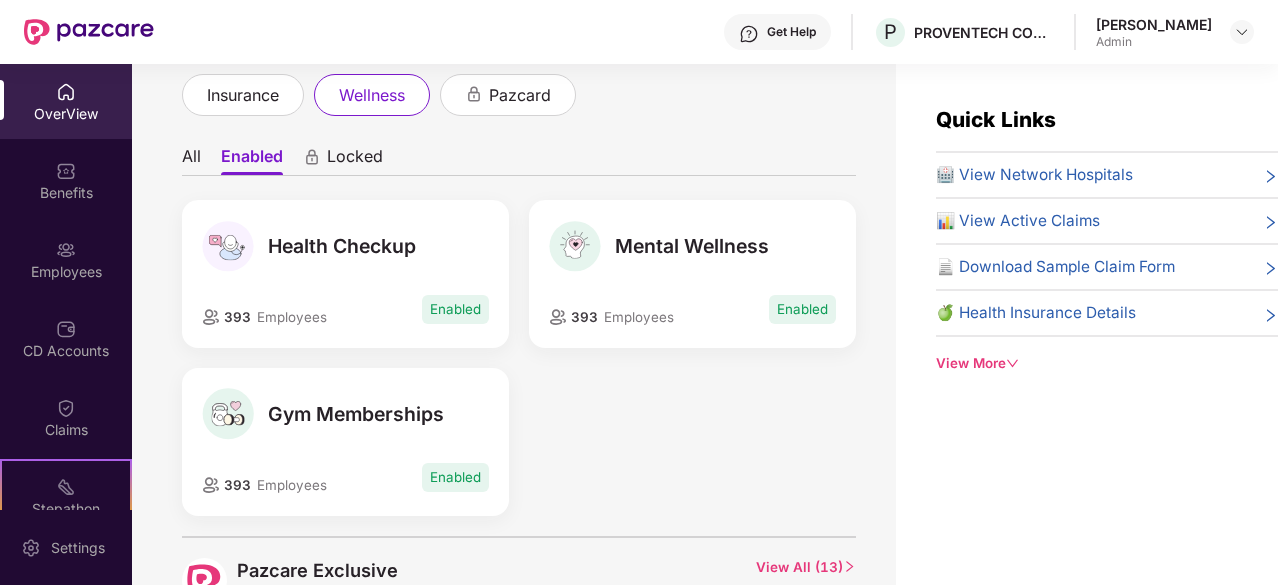 scroll, scrollTop: 28, scrollLeft: 0, axis: vertical 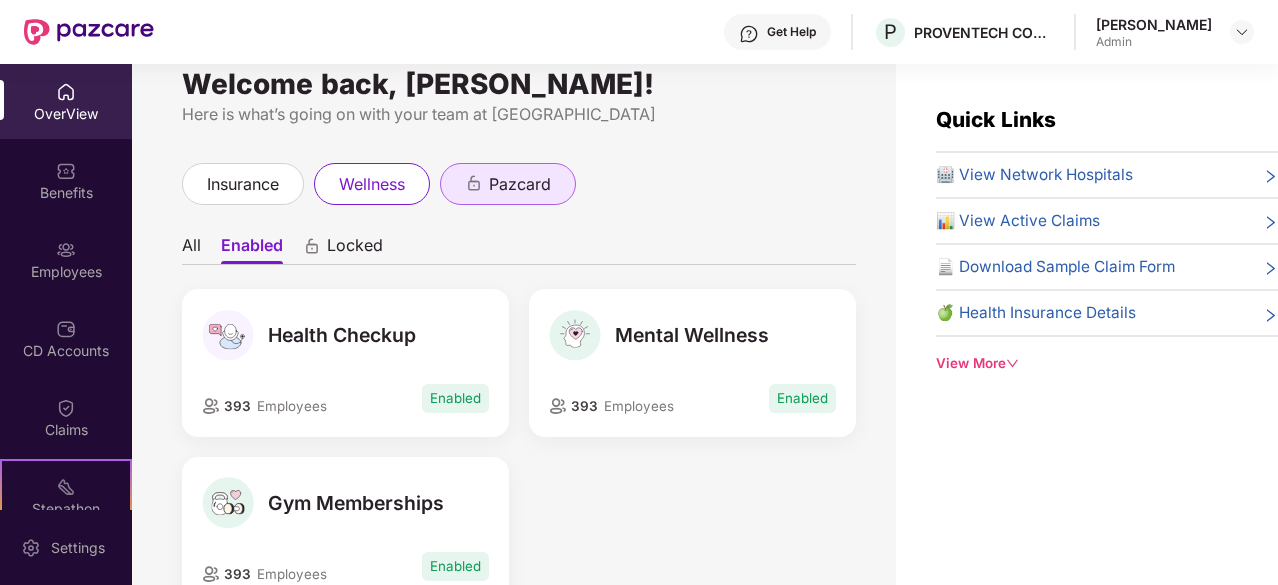 click on "pazcard" at bounding box center (520, 184) 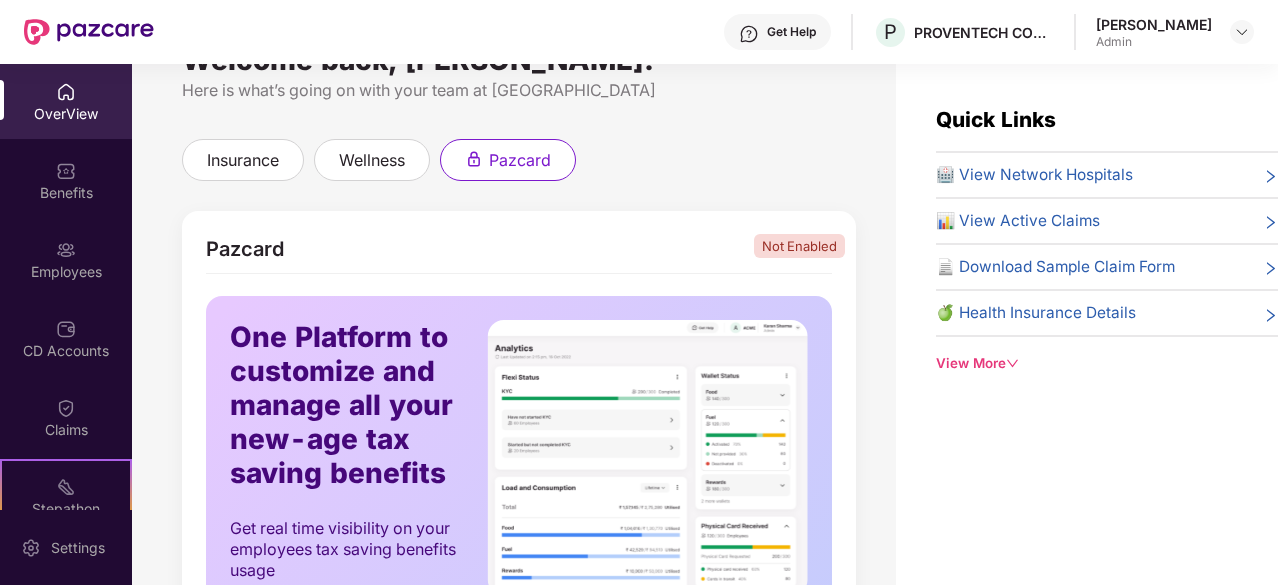 scroll, scrollTop: 0, scrollLeft: 0, axis: both 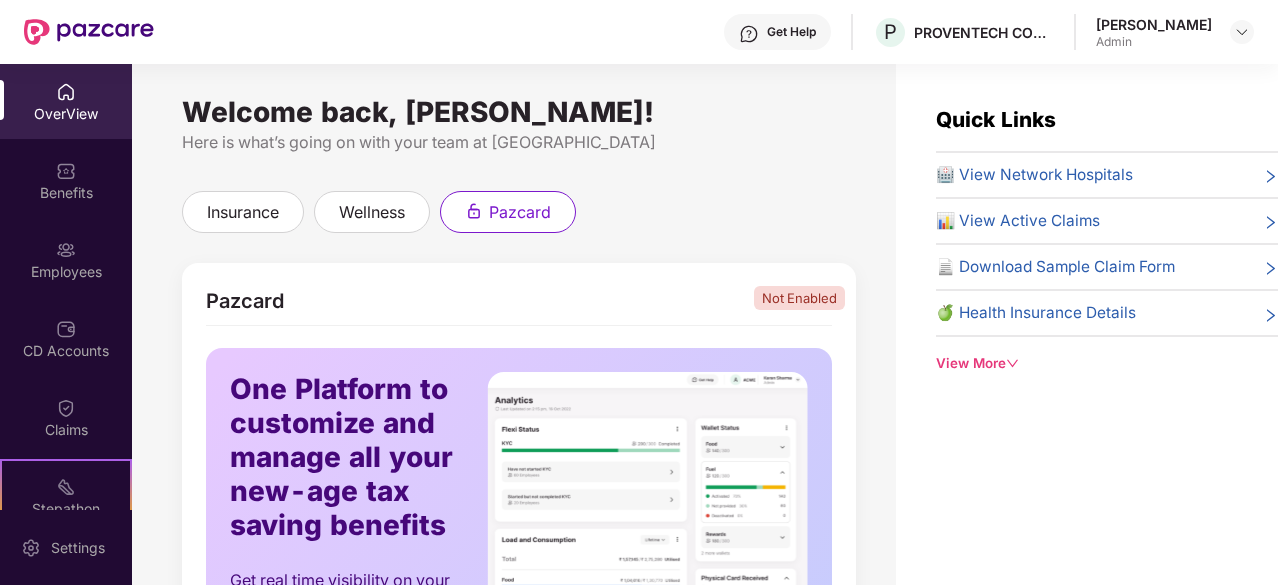 click at bounding box center (66, 92) 